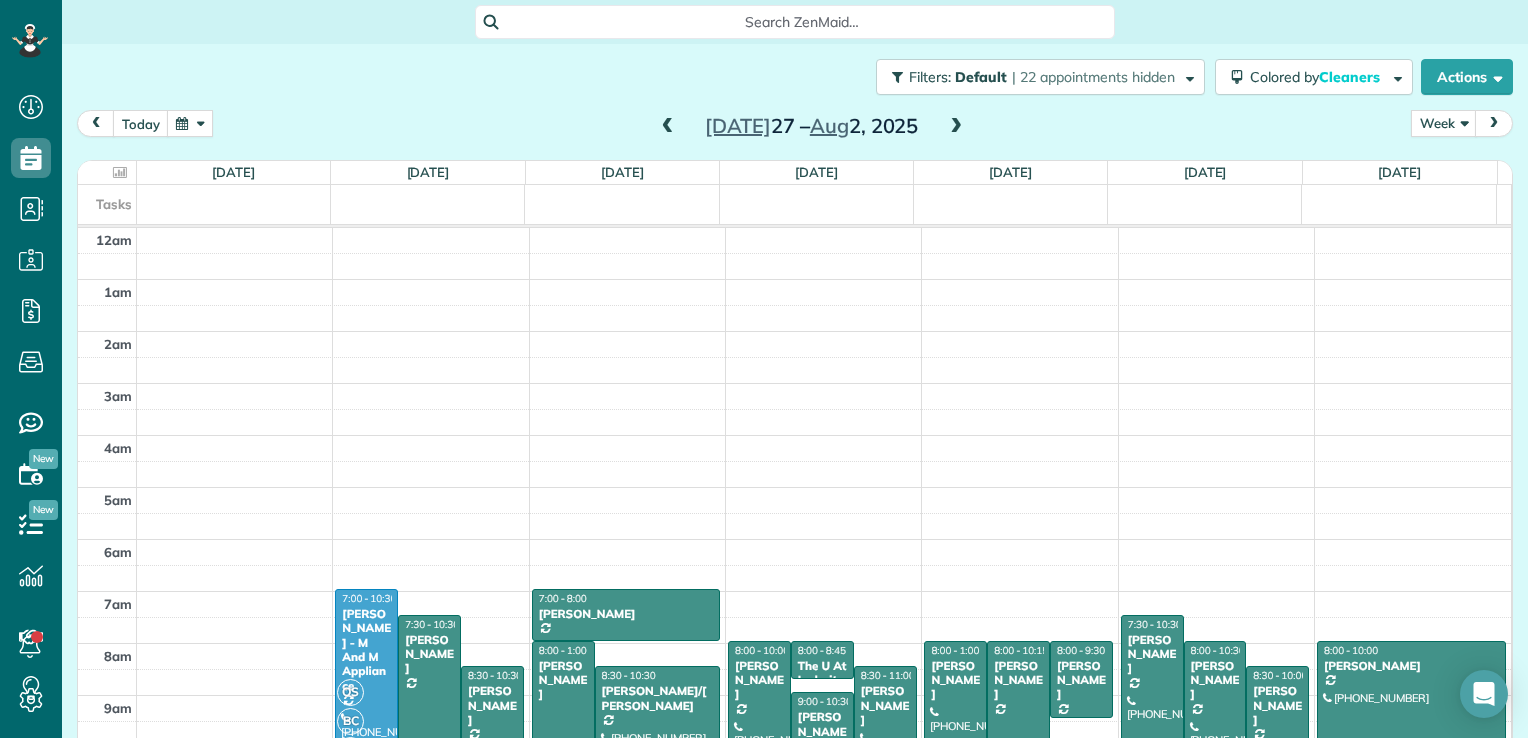 scroll, scrollTop: 0, scrollLeft: 0, axis: both 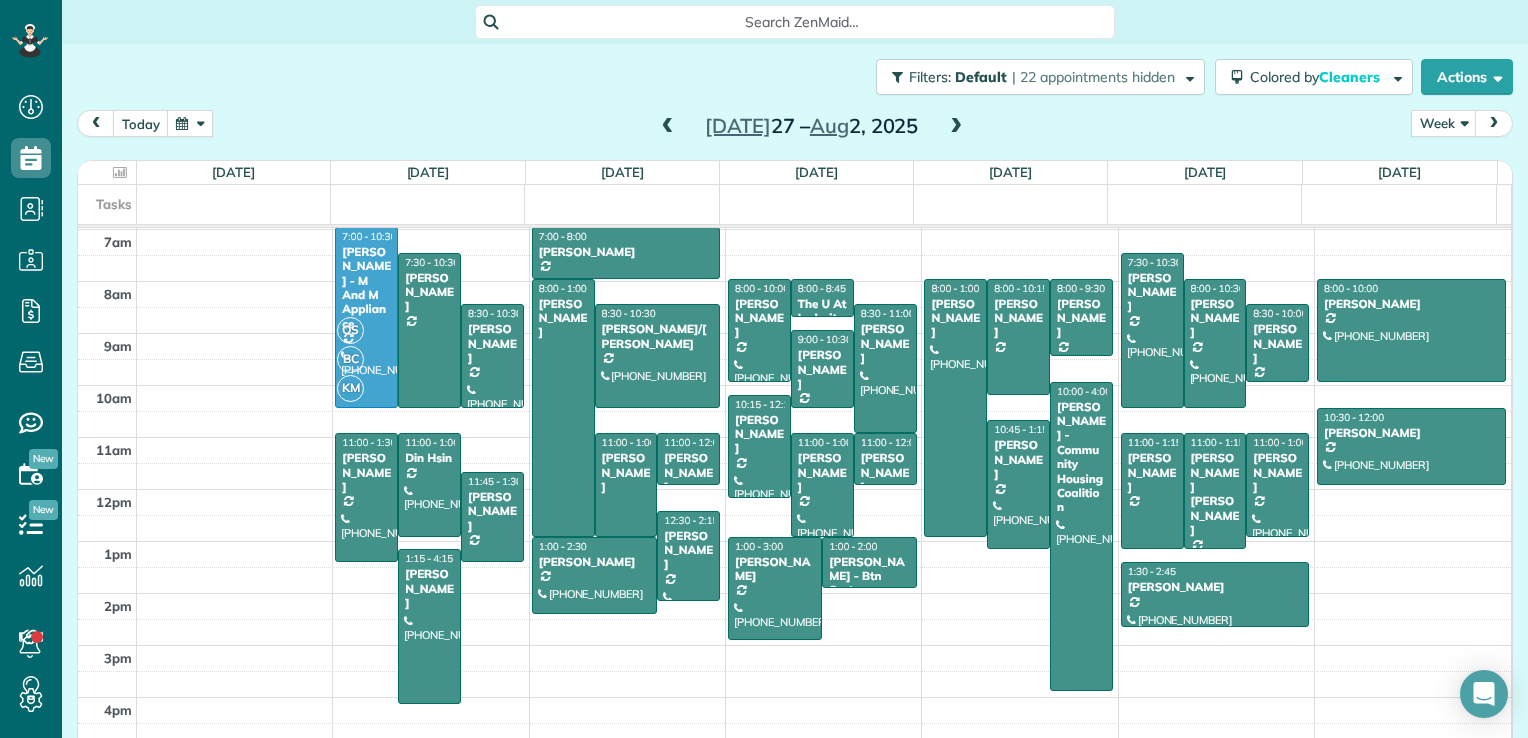 click at bounding box center [668, 127] 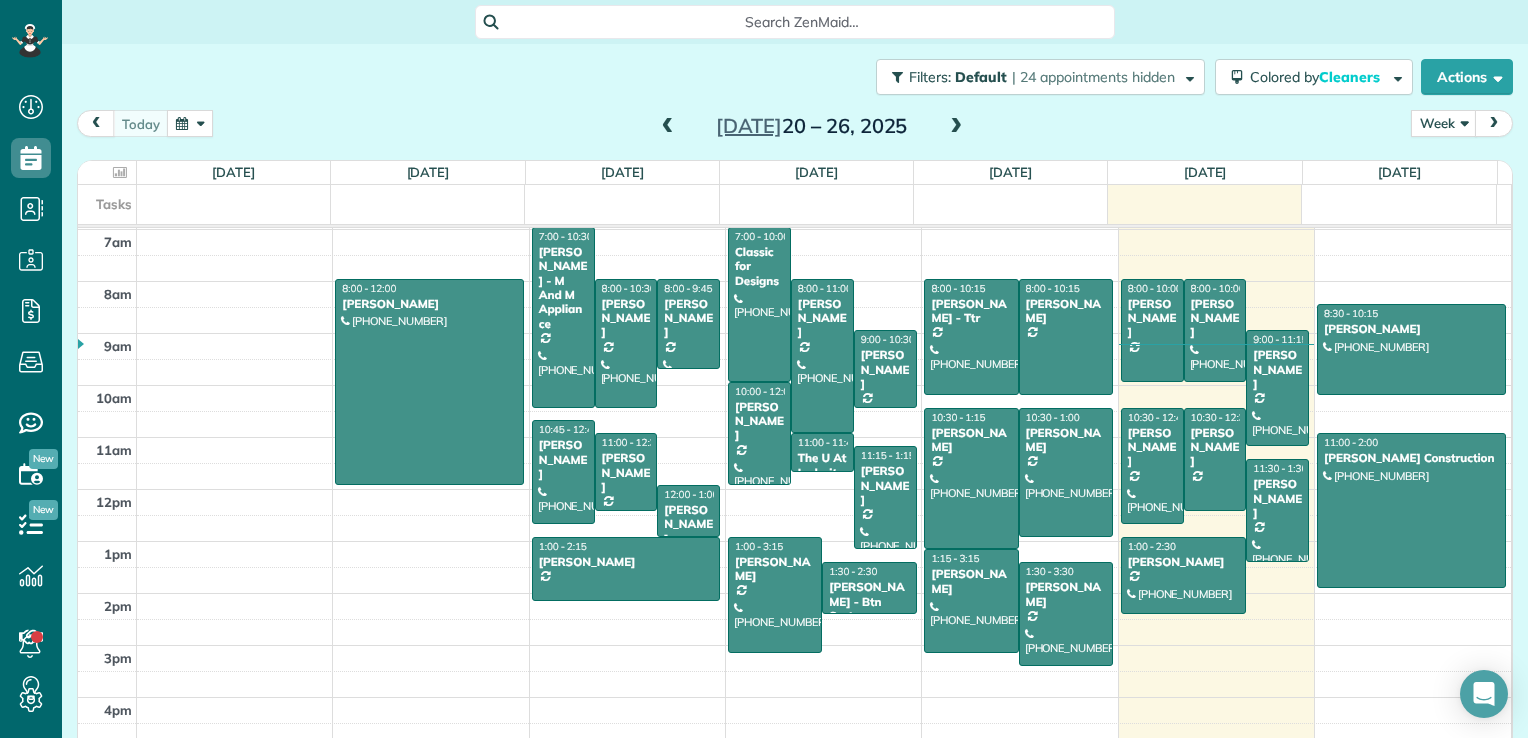 click at bounding box center [956, 127] 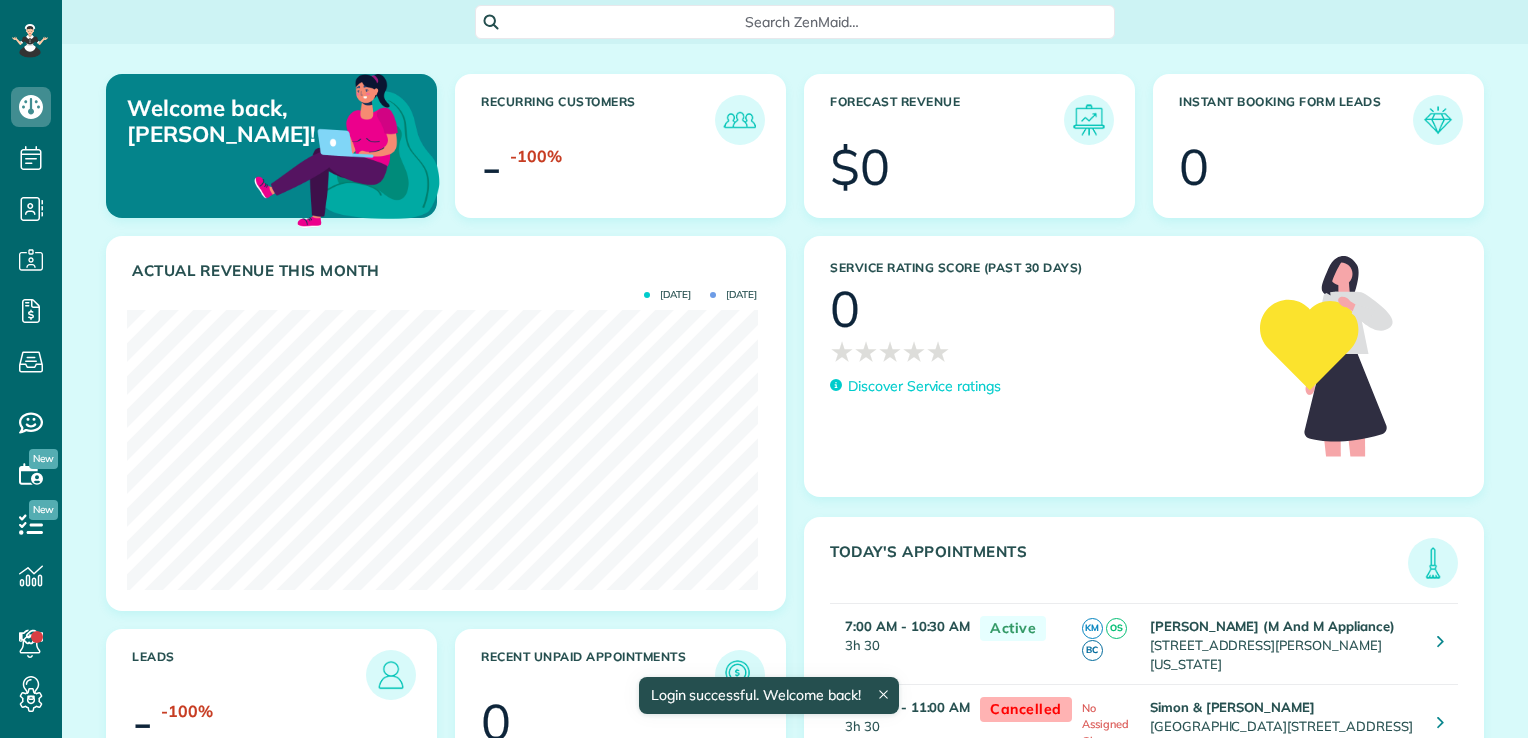 scroll, scrollTop: 0, scrollLeft: 0, axis: both 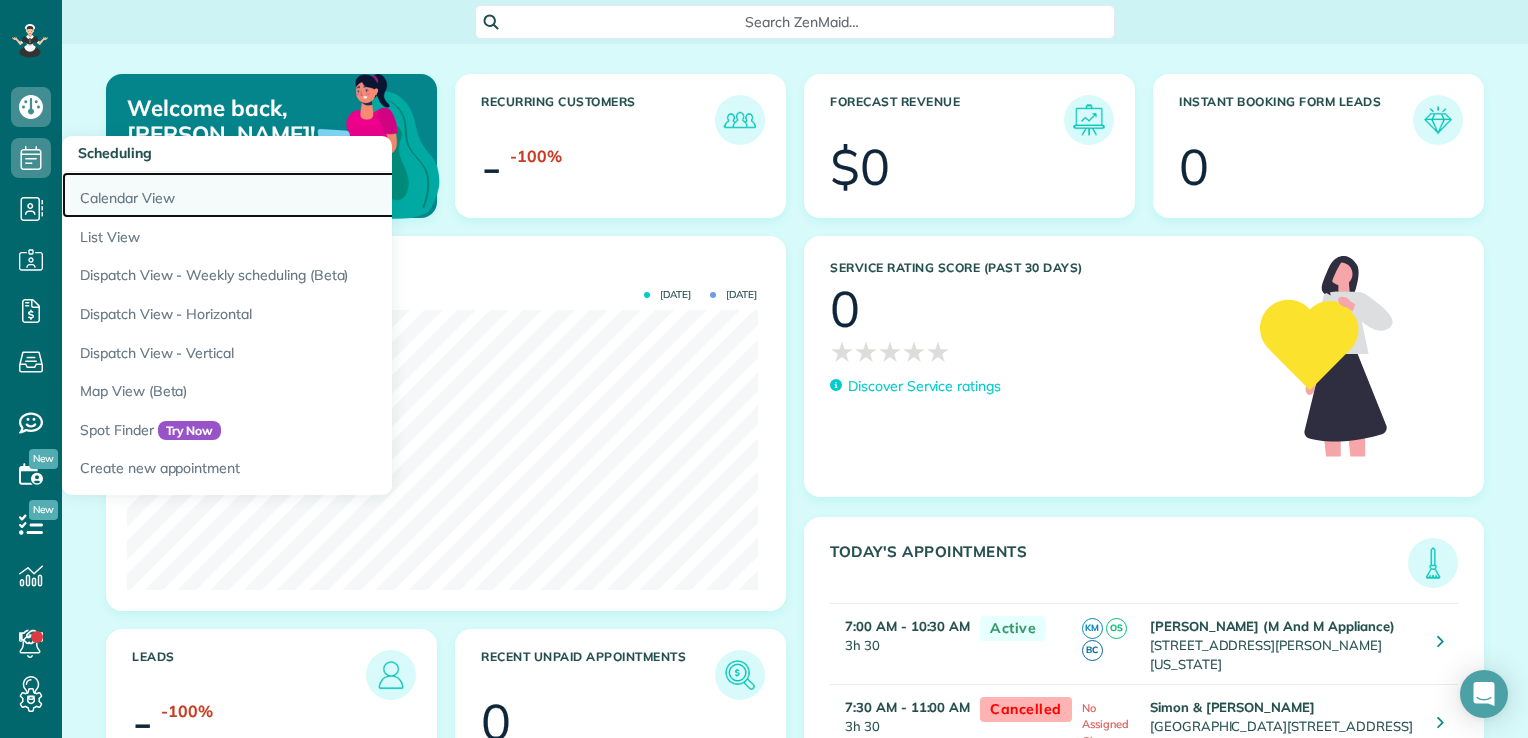 click on "Calendar View" at bounding box center (312, 195) 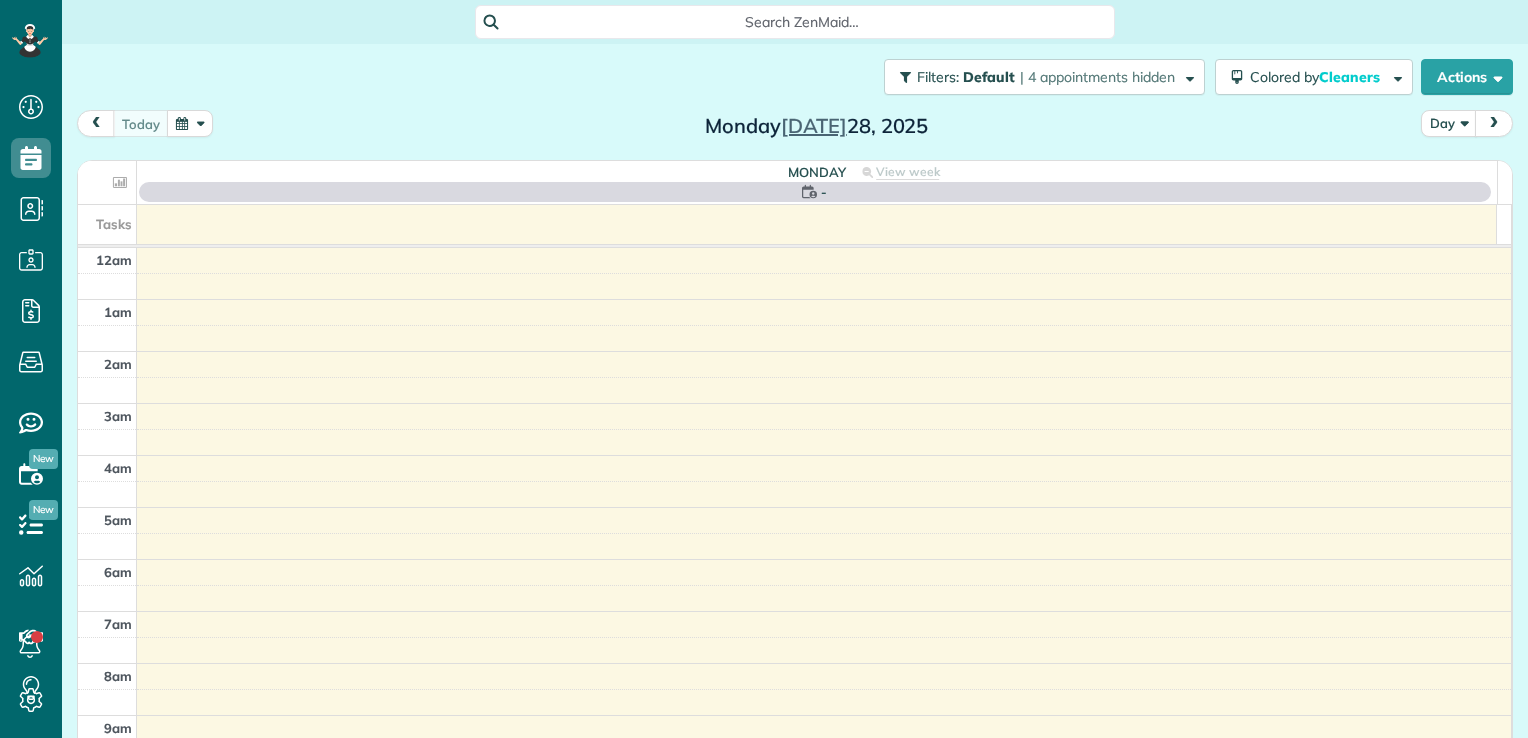 scroll, scrollTop: 0, scrollLeft: 0, axis: both 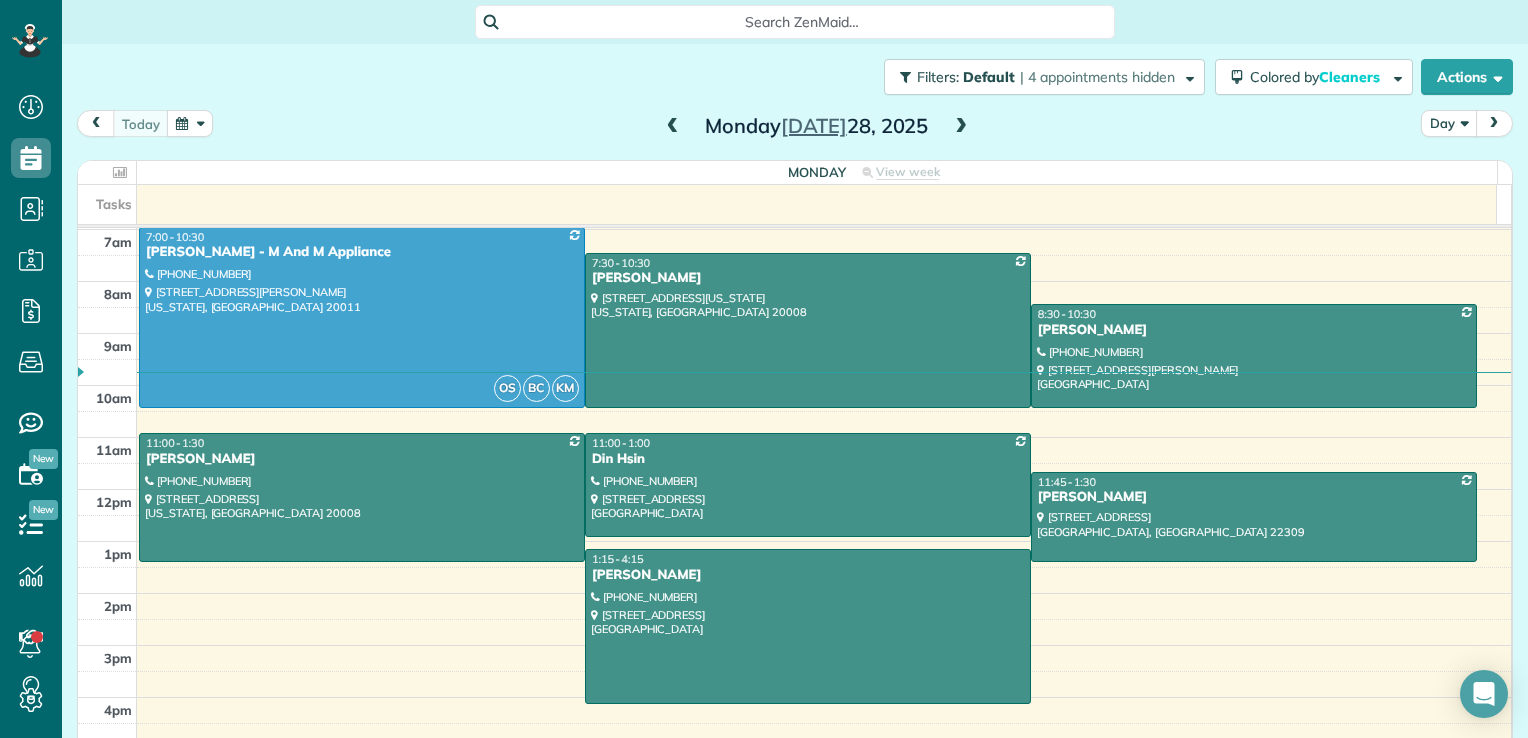 click on "Day" at bounding box center [1449, 123] 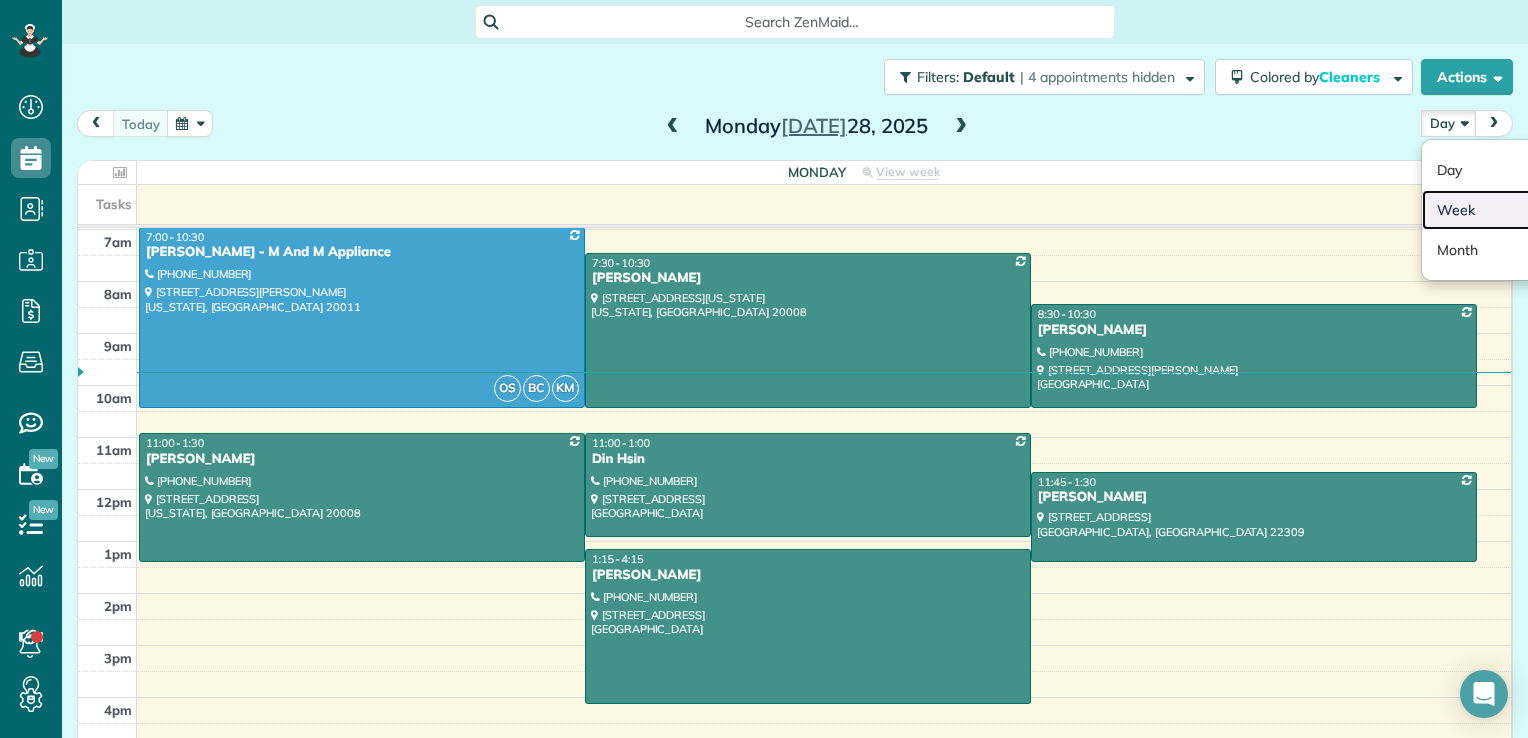 click on "Week" at bounding box center (1501, 210) 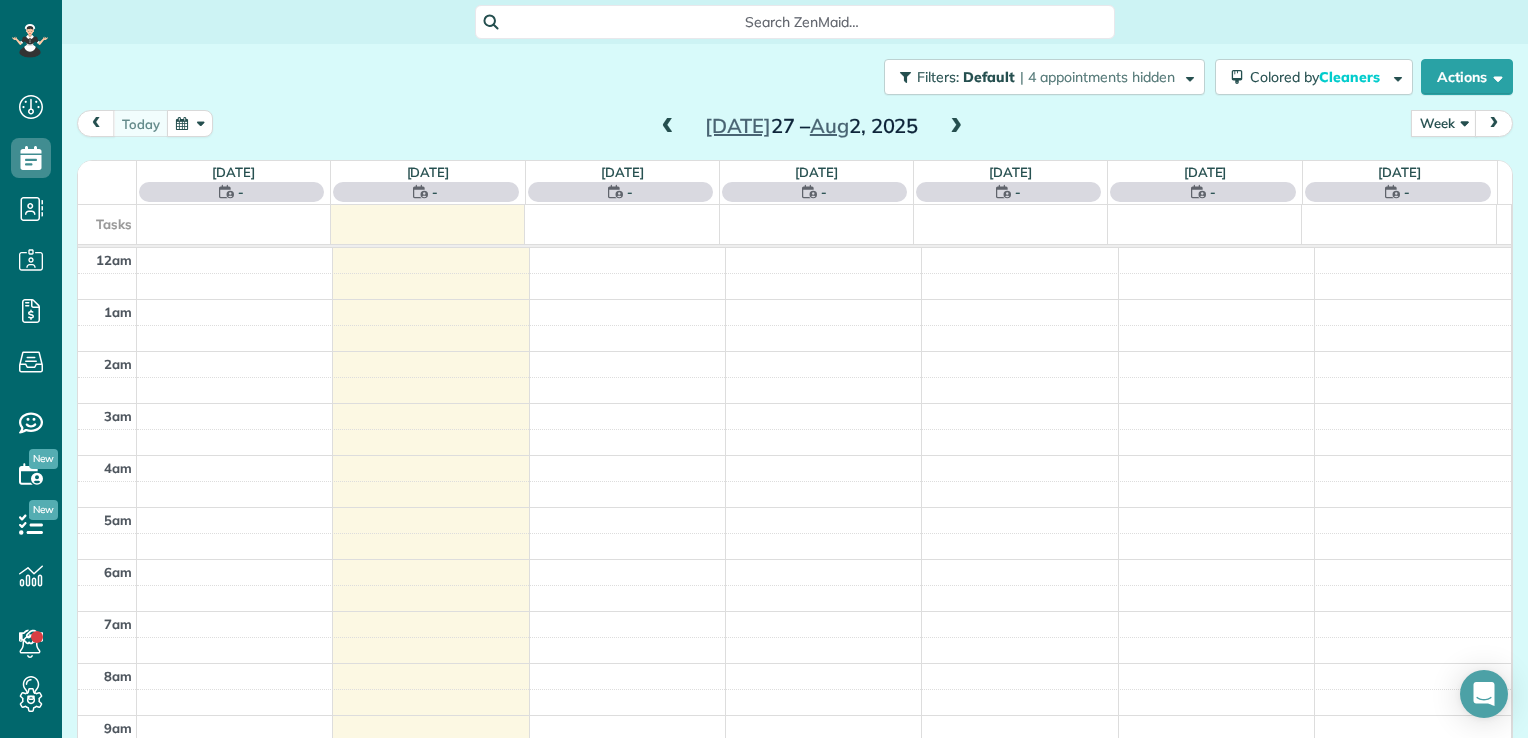 scroll, scrollTop: 362, scrollLeft: 0, axis: vertical 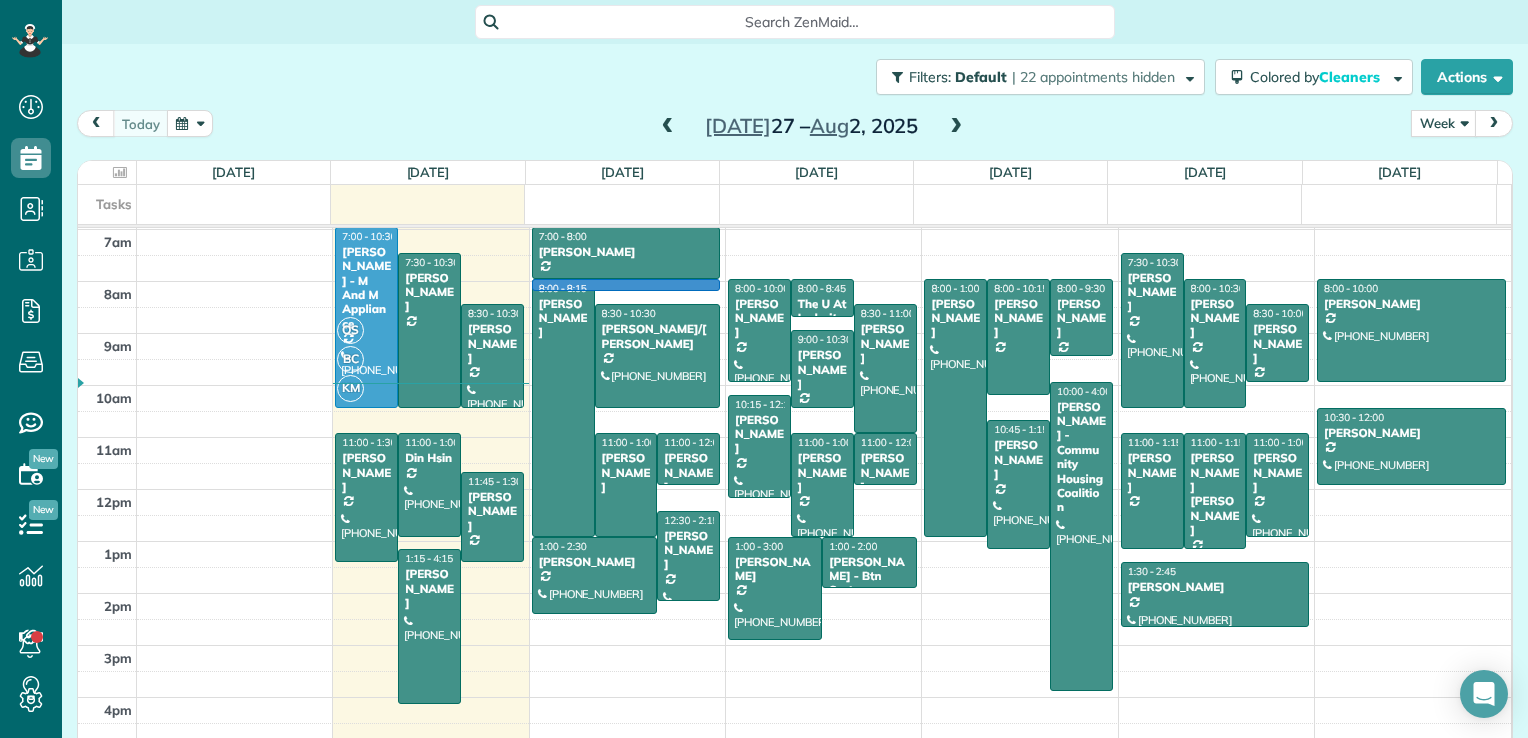 click on "12am 1am 2am 3am 4am 5am 6am 7am 8am 9am 10am 11am 12pm 1pm 2pm 3pm 4pm 5pm OS BC KM 7:00 - 10:30 Lynn Smith - M And M Appliance (202) 882-7100 6201 Blair Road Northwest Washington, DC 20011 7:30 - 10:30 David Wheadon 2206 Wyoming Avenue NW Washington, DC 20008 8:30 - 10:30 Angela Son (202) 425-1102 9465 Tobin Circle Rockville, MD 20854 11:00 - 1:30 Andrew Ciriello (203) 206-8818 3241 Ellicott Street NW Washington, DC 20008 11:00 - 1:00 Din Hsin (301) 455-4174 6934 Rockledge Drive Bethesda, MD 20817 11:45 - 1:30 John Schilling 9209 Volunteer Drive Alexandria, VA 22309 1:15 - 4:15 Lina Vaynerman (410) 350-6484 502 Scenic Way Great Falls, VA 22066 8:00 - 8:15 7:00 - 8:00 Shirlene Cleveland (443) 829-1929 2406 Seminary Road Silver Spring, MD 20910 8:00 - 1:00 Gina Coburn 750 Skywater Road Gibson Island, MD 21056 8:30 - 10:30 Jeff/Coy Falk (707) 239-4516 8135 River Road Bethesda, MD 20817 11:00 - 1:00 Brian Gross 13253 Redspire Drive Silver Spring, MD 20906 11:00 - 12:00 Carole Buncher (703) 980-5003 12:30 - 2:15" at bounding box center [794, 333] 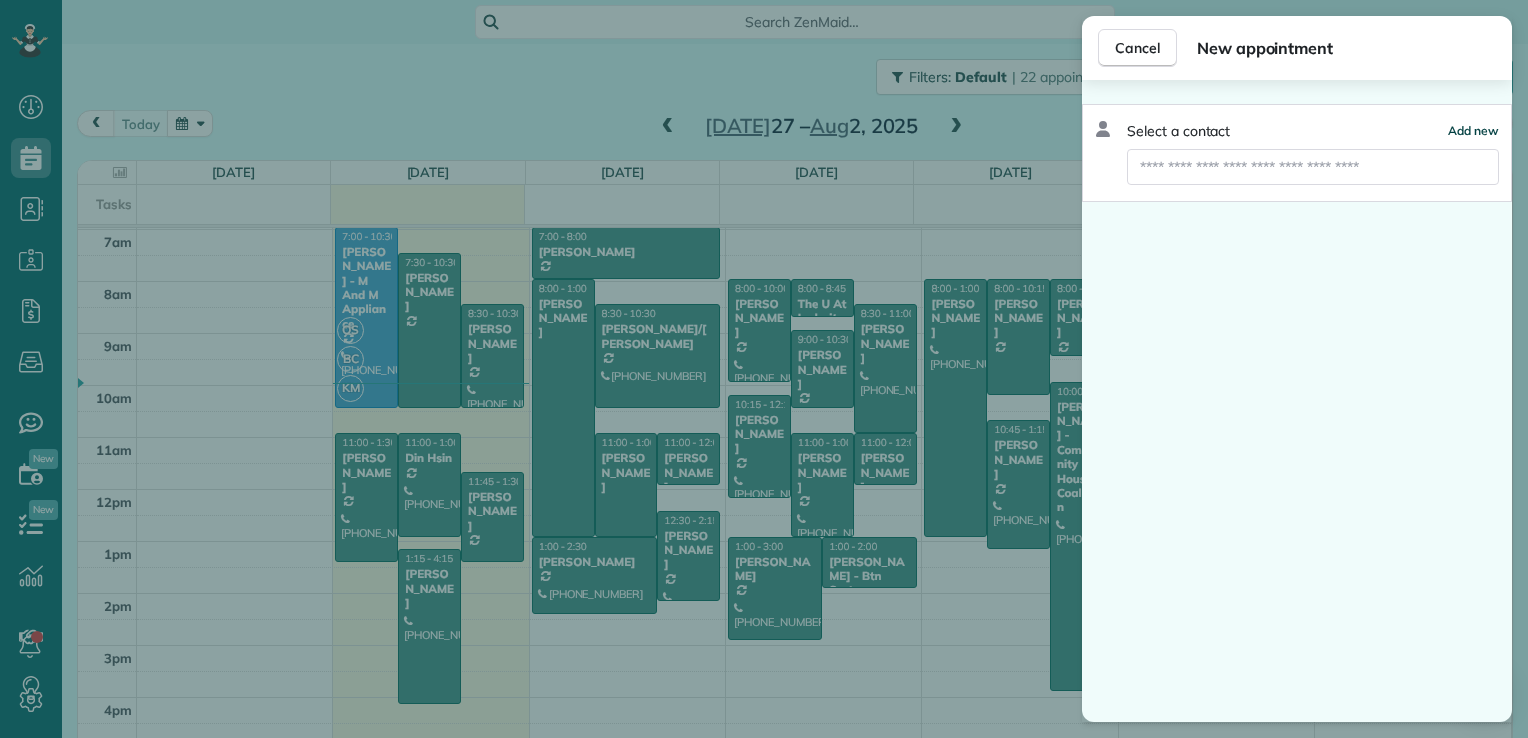 click on "Add new" at bounding box center [1473, 130] 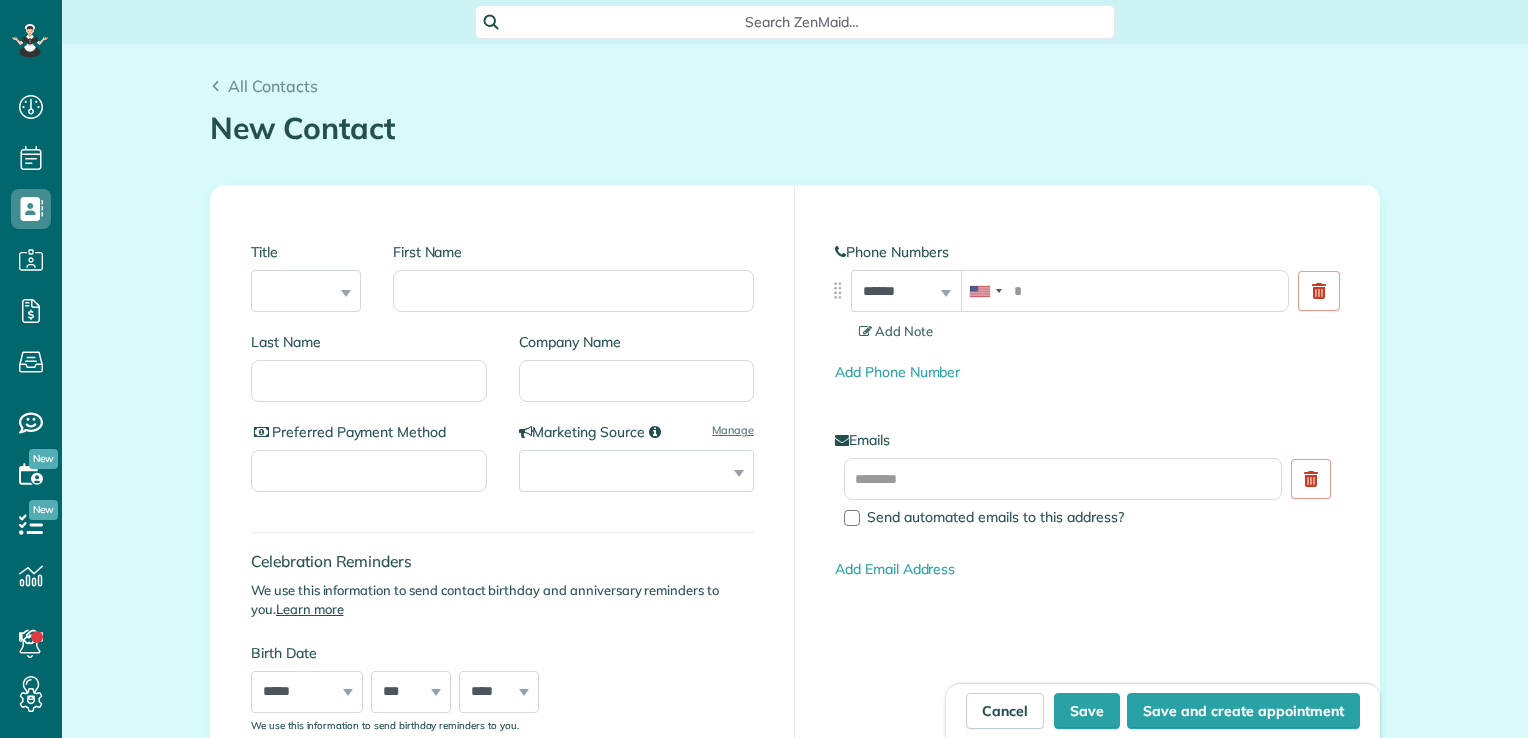 scroll, scrollTop: 0, scrollLeft: 0, axis: both 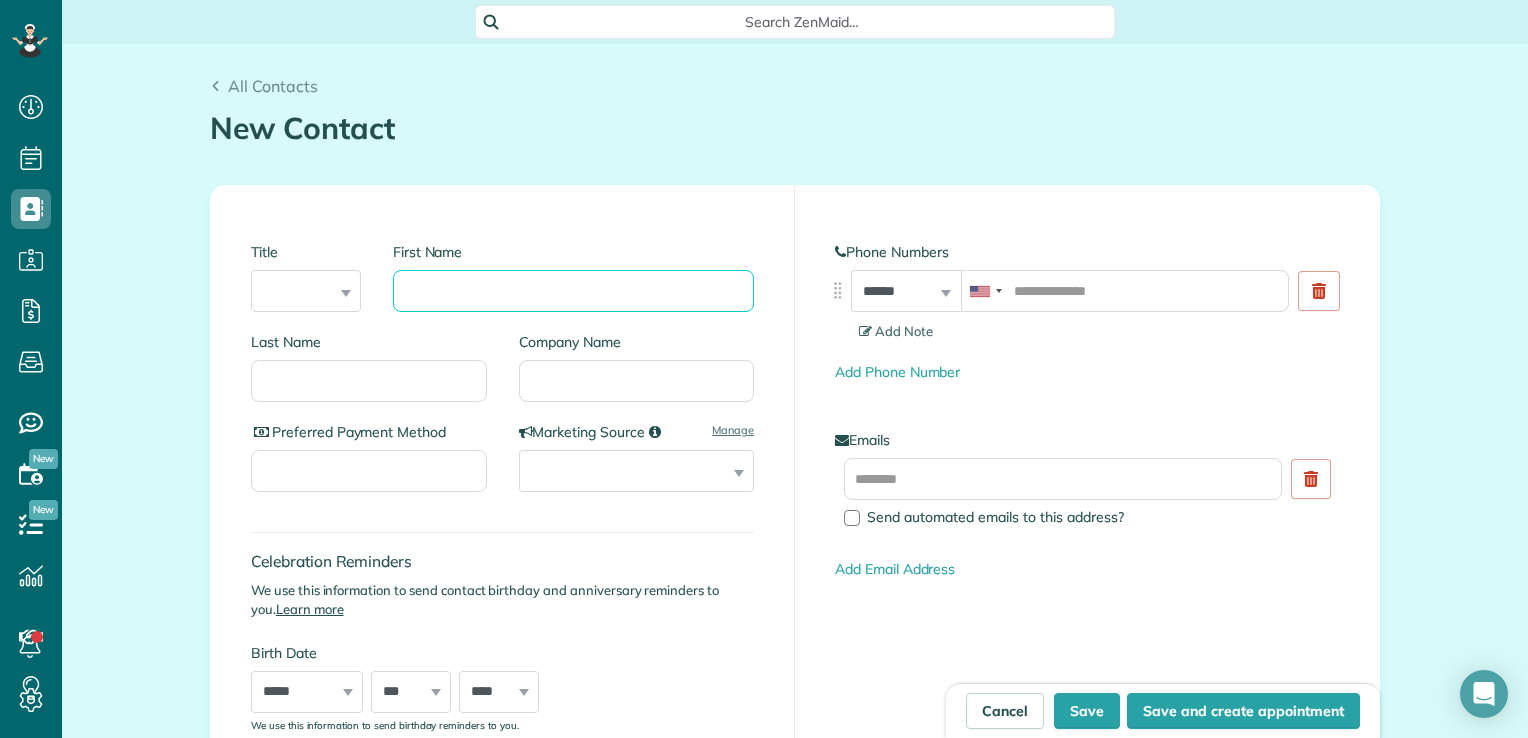 click on "First Name" at bounding box center [573, 291] 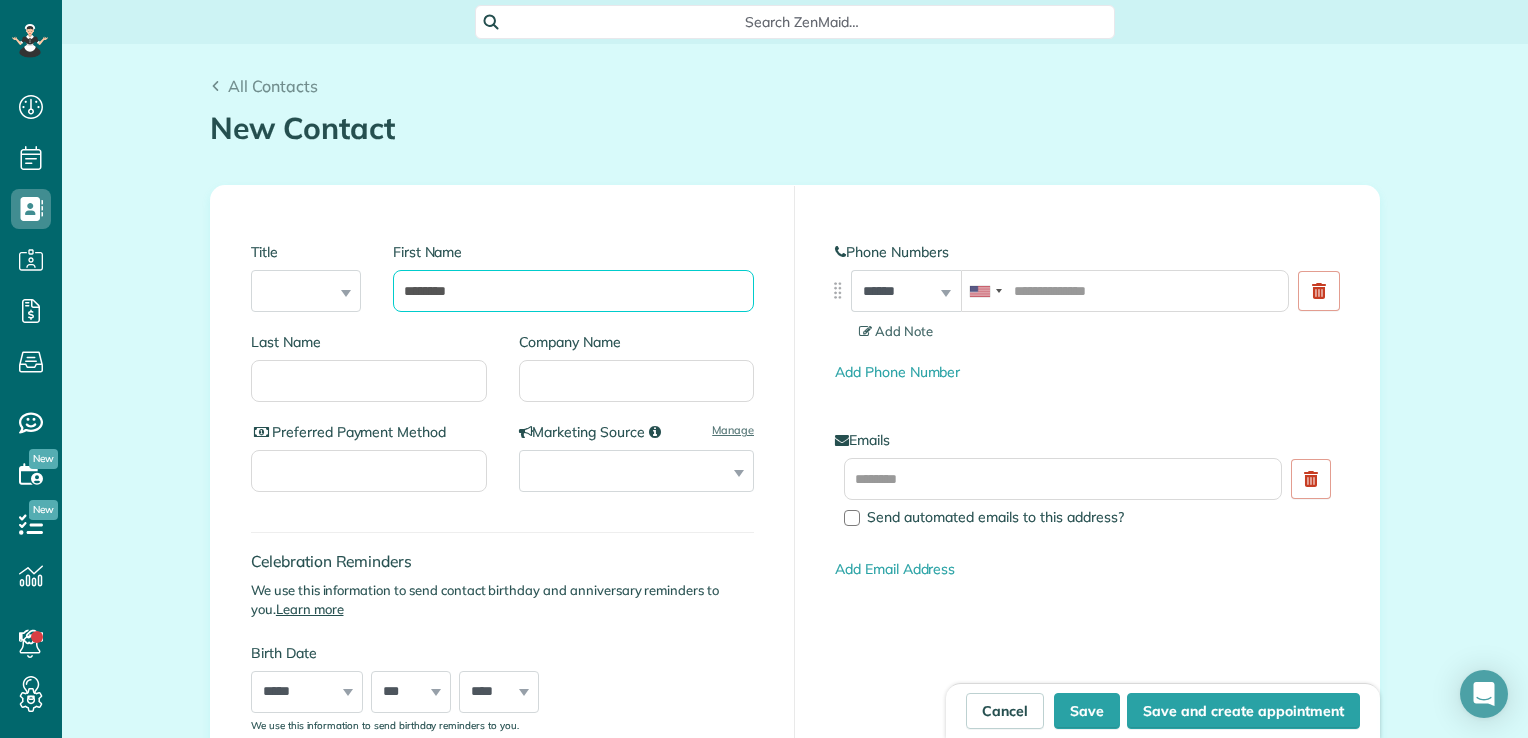 click on "*******" at bounding box center [573, 291] 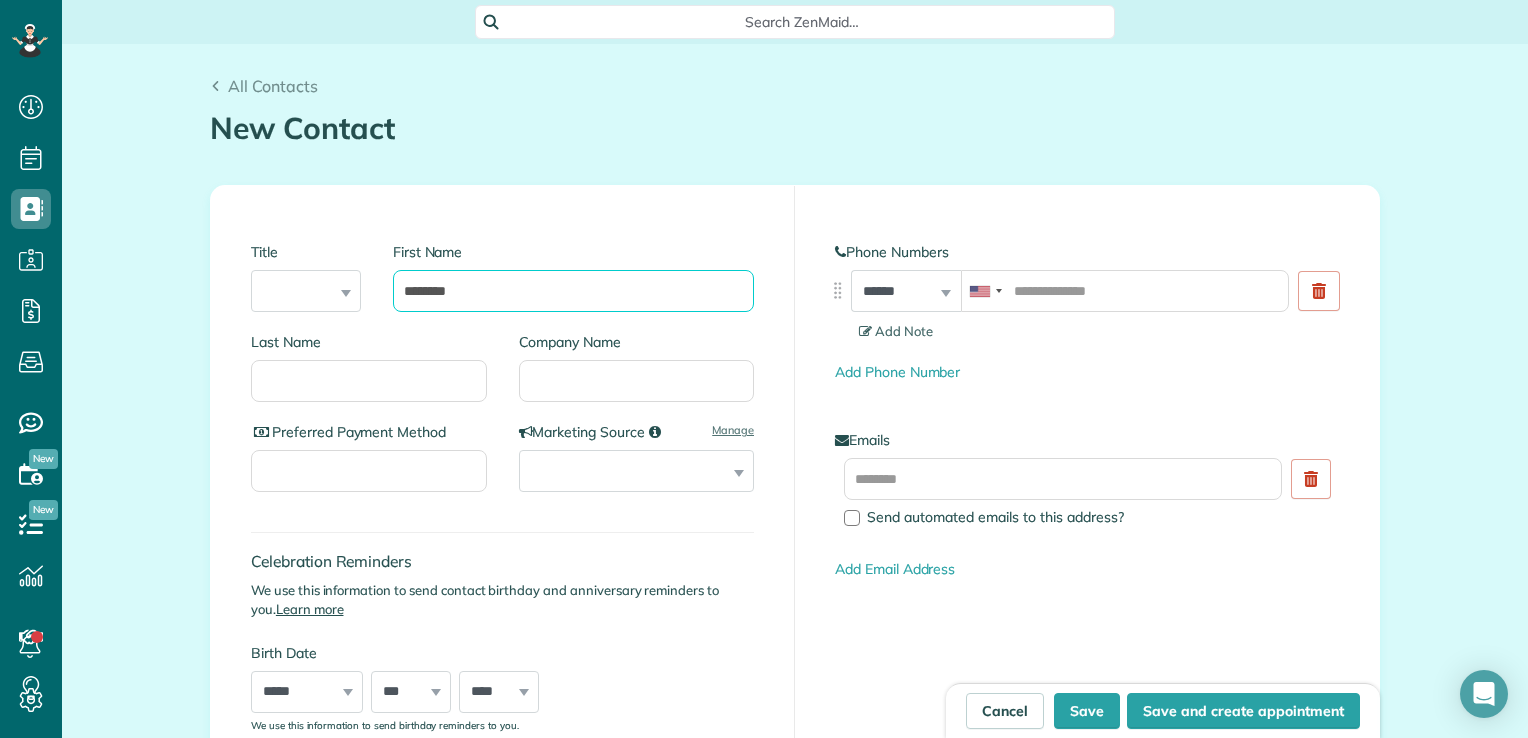 type on "*******" 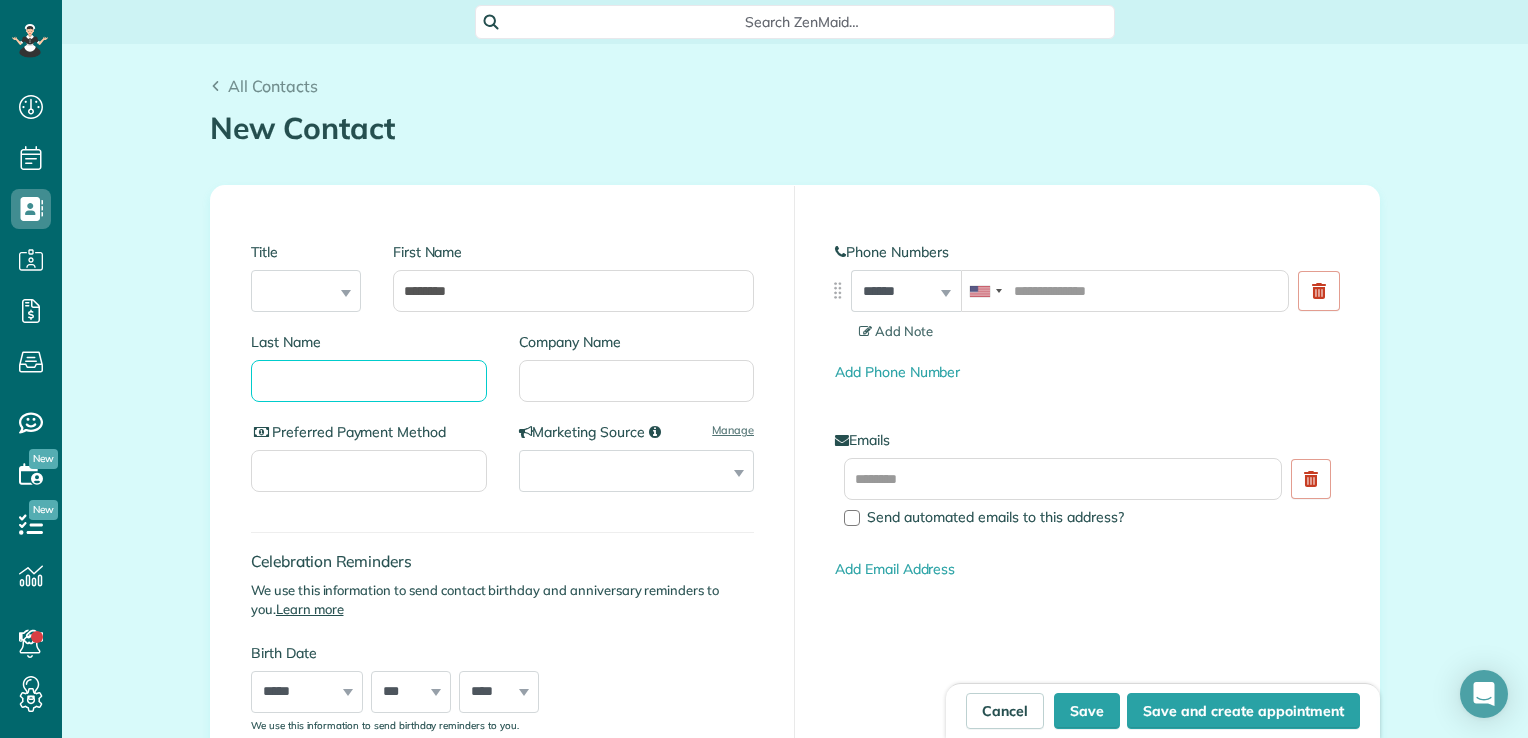 type on "*" 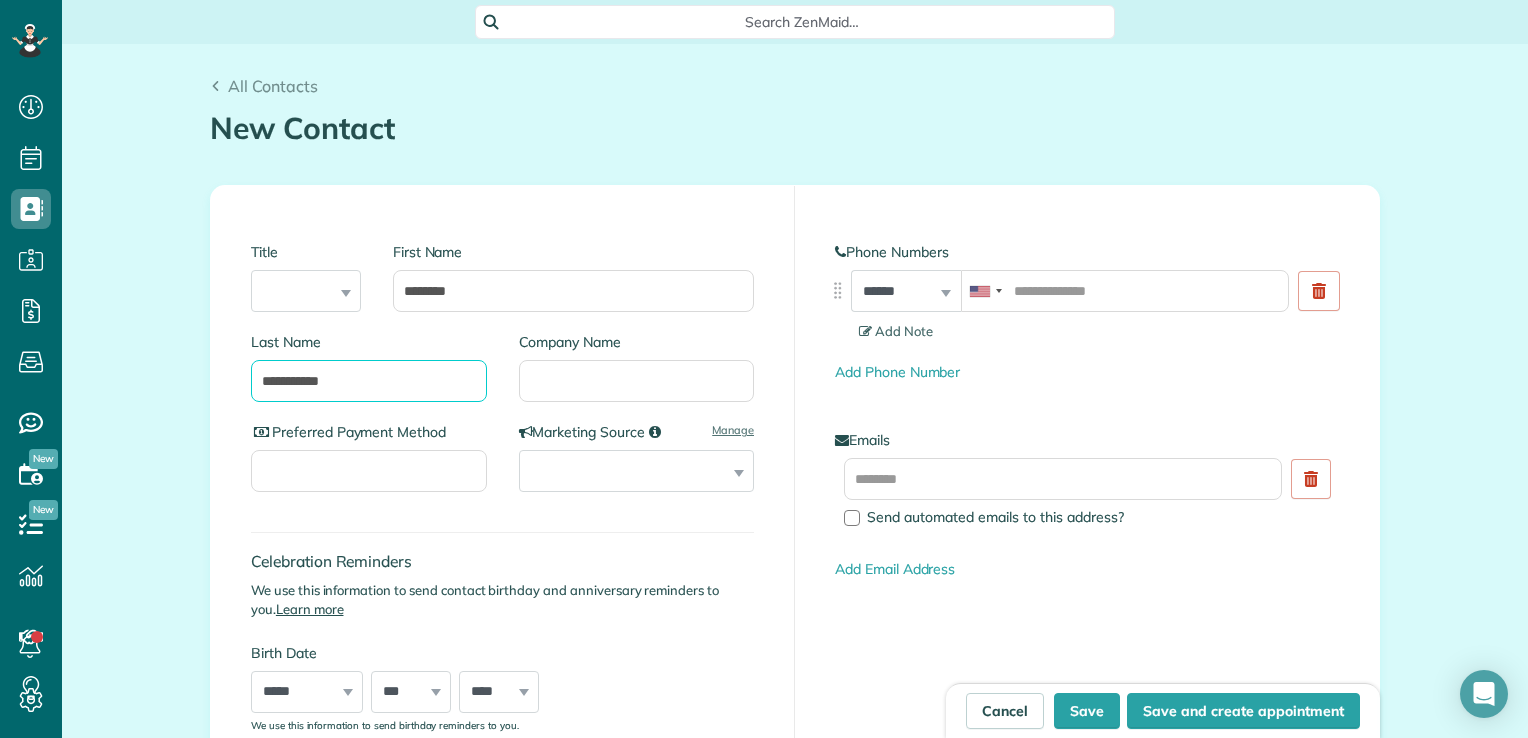type on "**********" 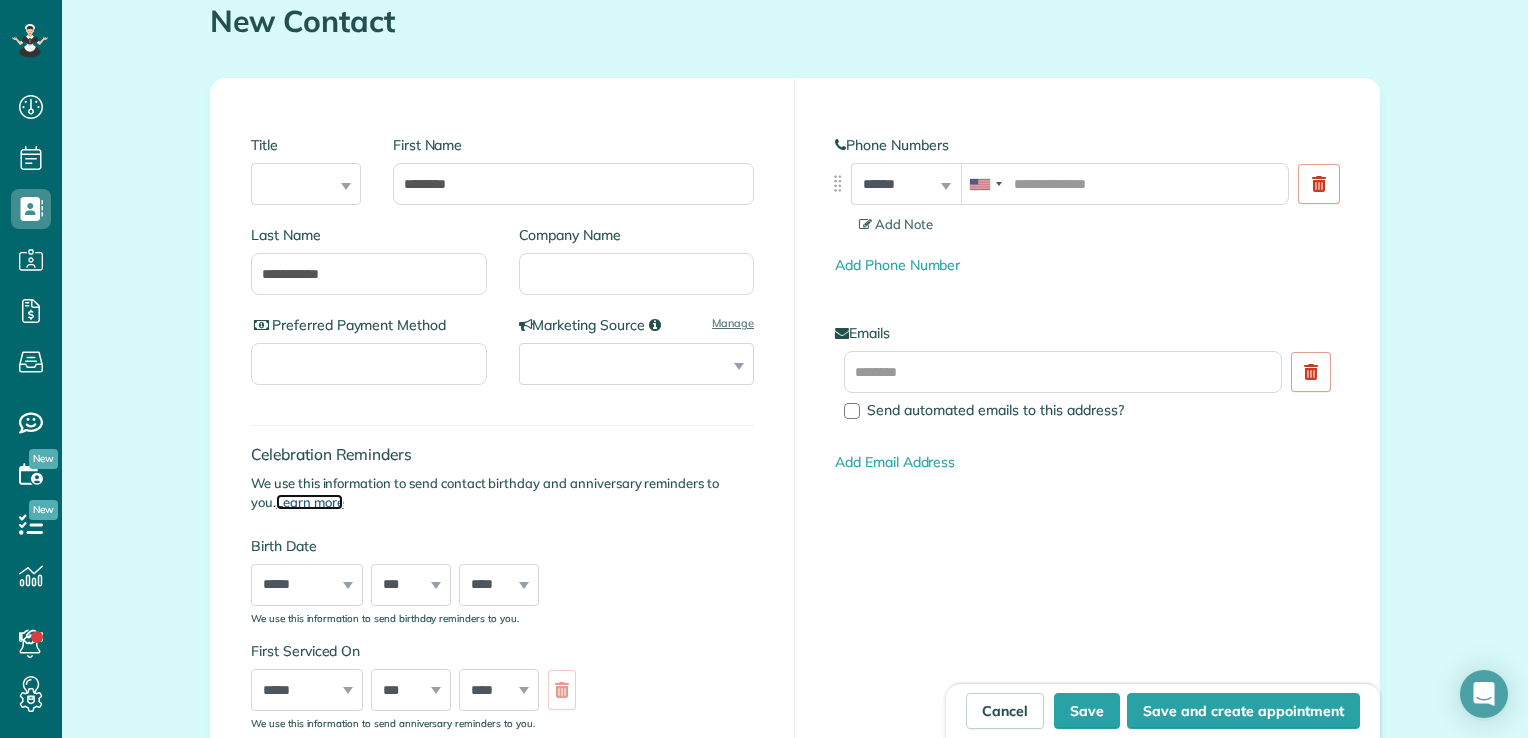 scroll, scrollTop: 100, scrollLeft: 0, axis: vertical 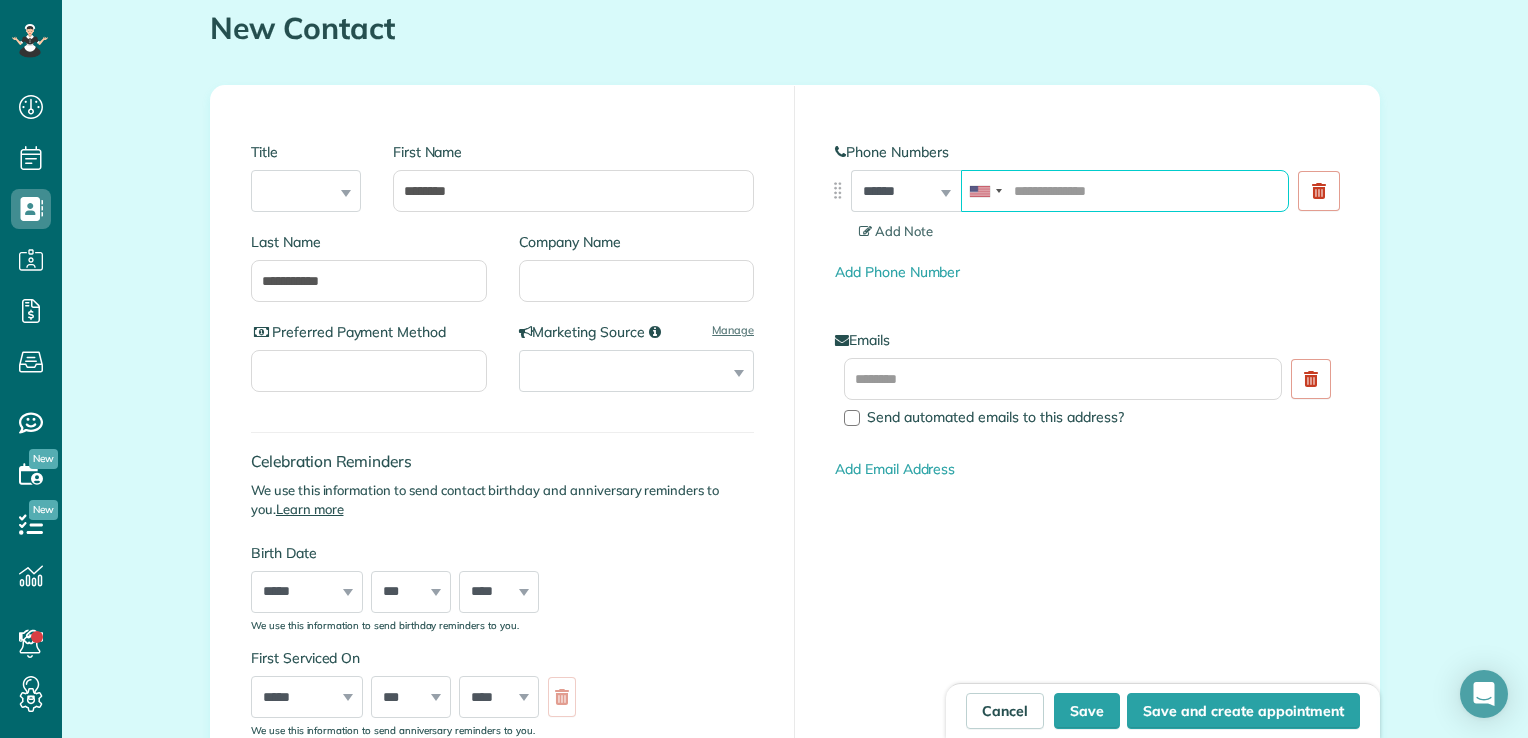 click at bounding box center (1125, 191) 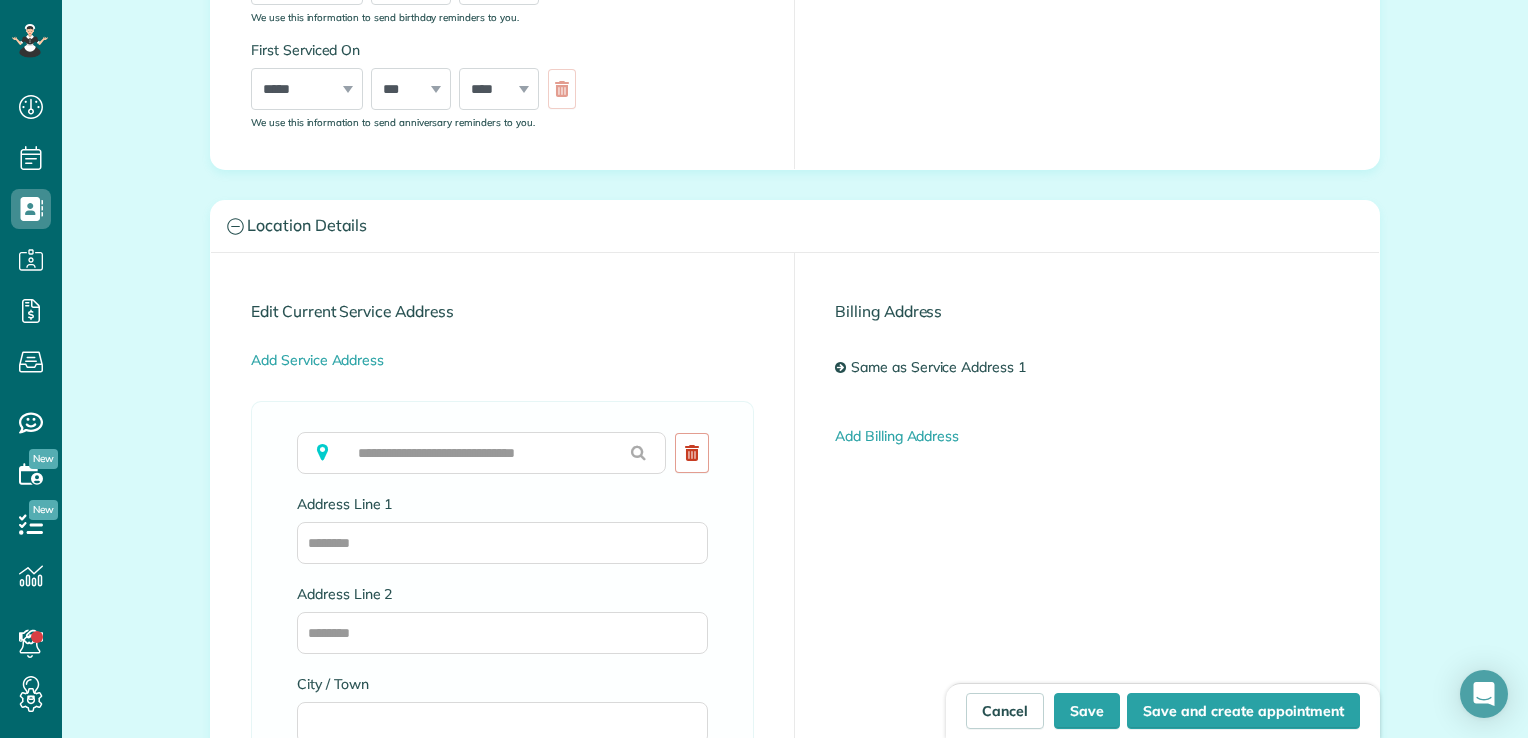 scroll, scrollTop: 711, scrollLeft: 0, axis: vertical 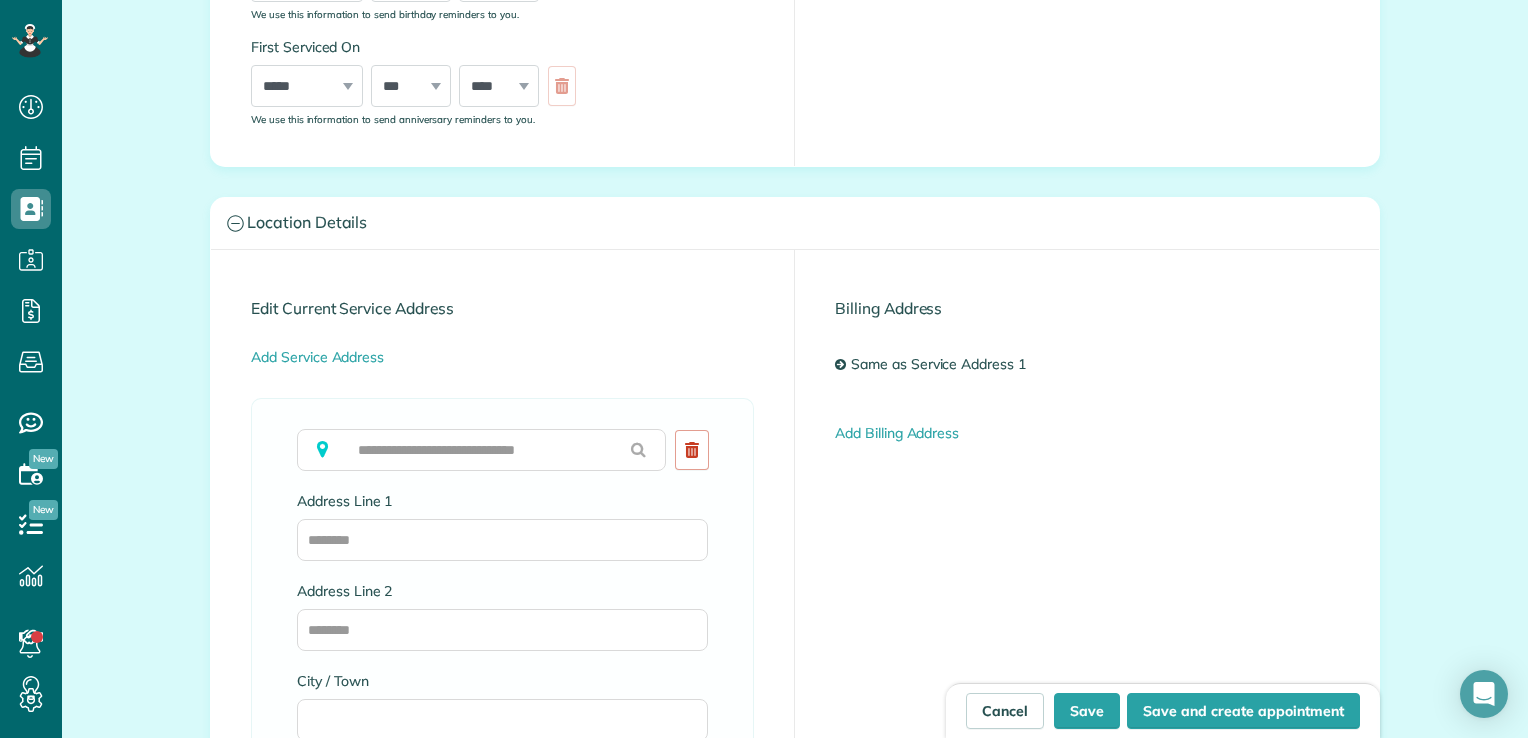 type on "**********" 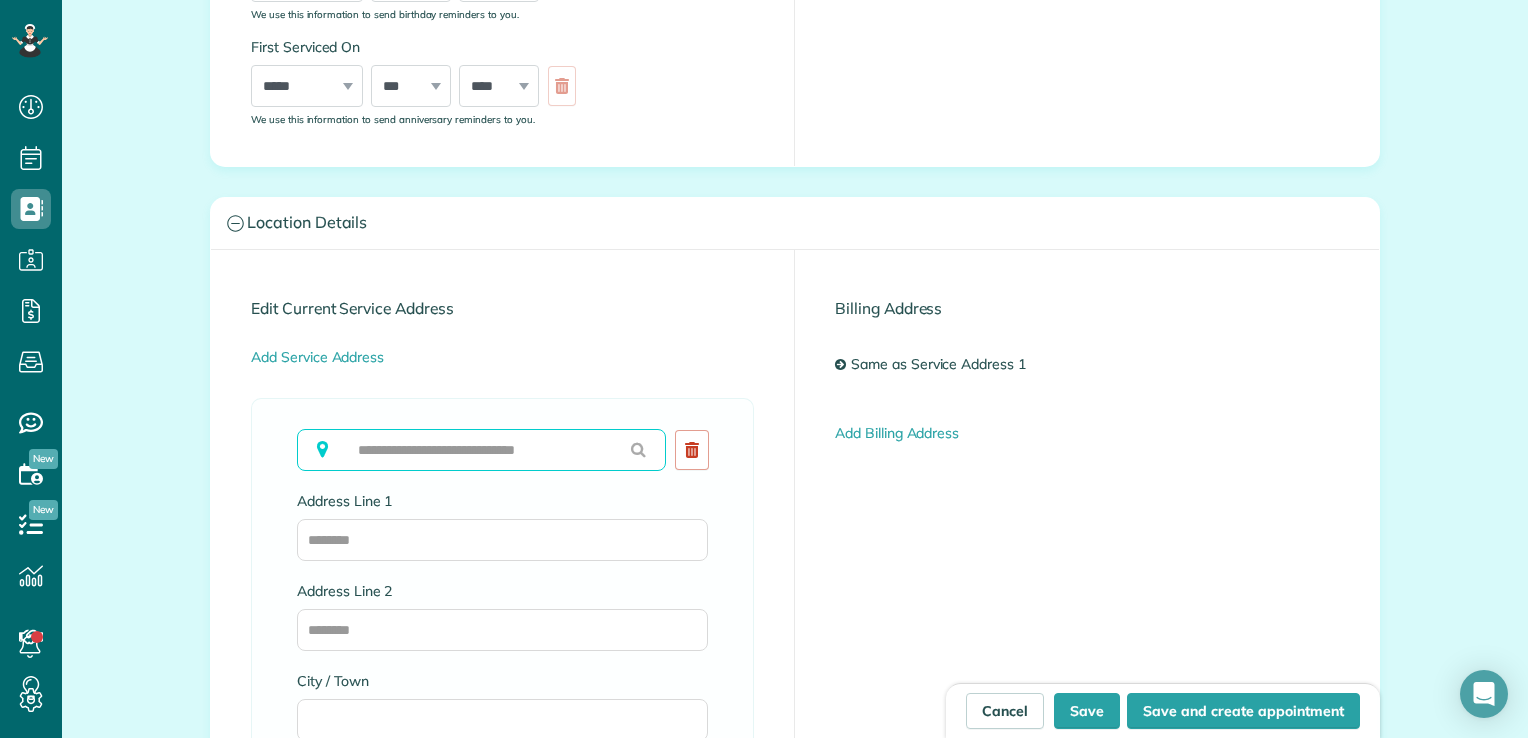 click at bounding box center [481, 450] 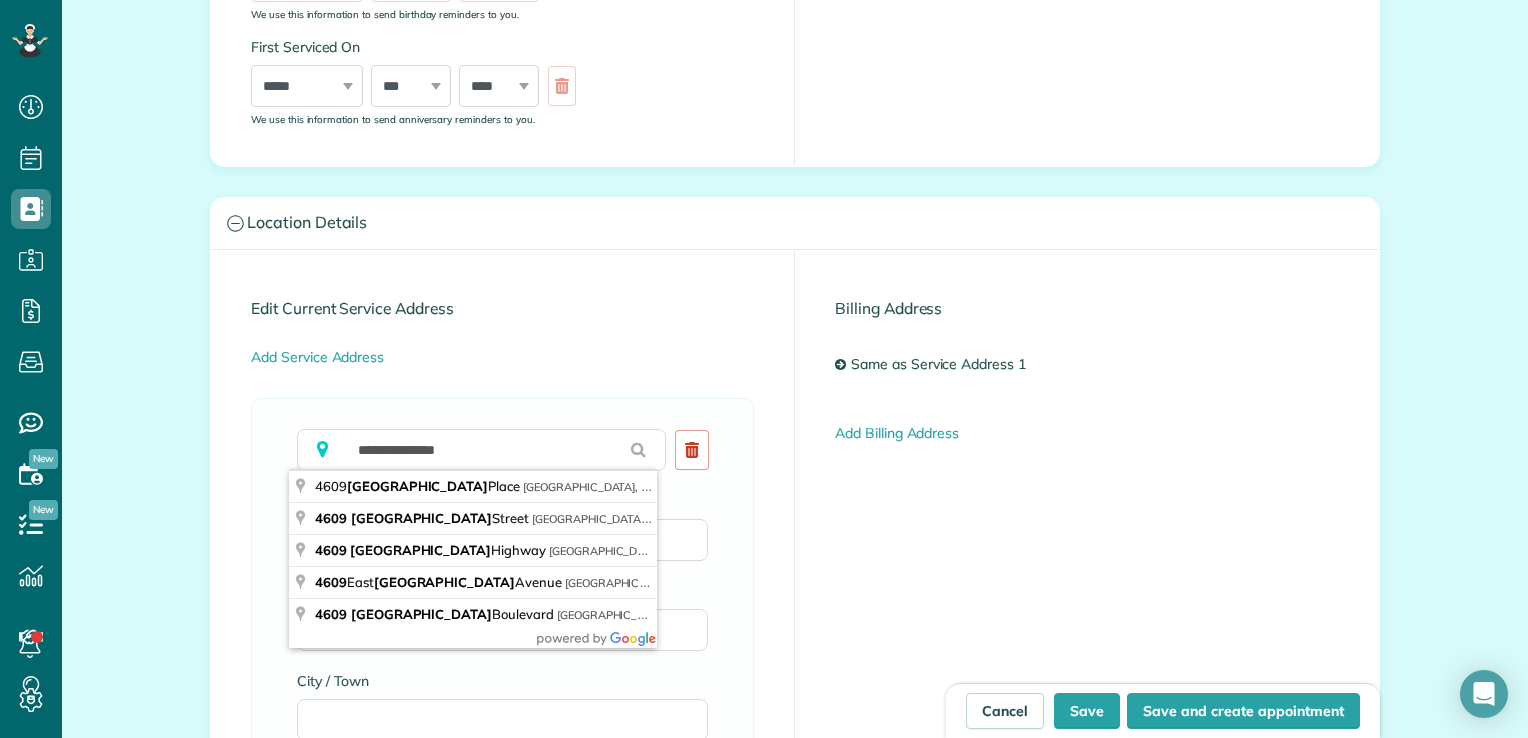 click on "**********" at bounding box center (503, 736) 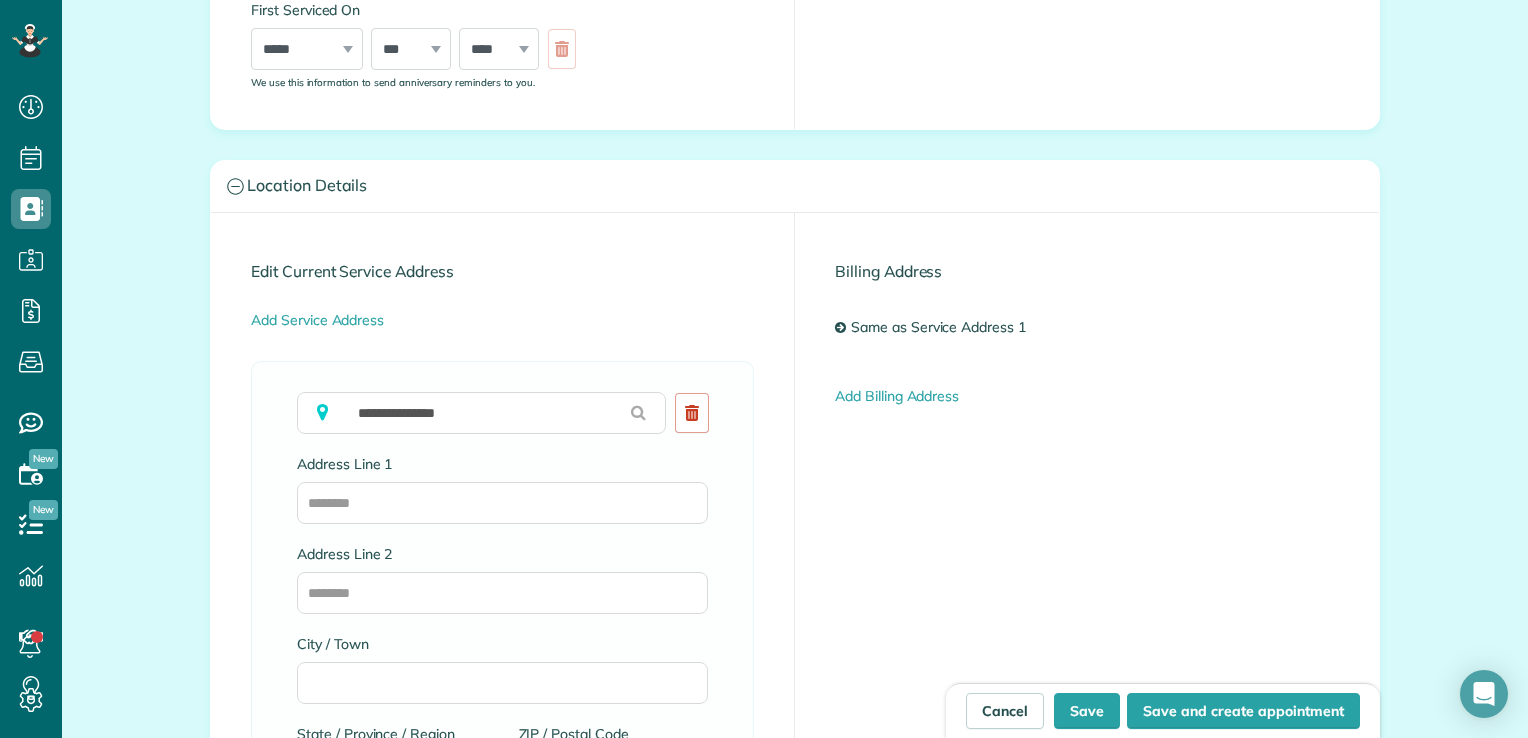 scroll, scrollTop: 756, scrollLeft: 0, axis: vertical 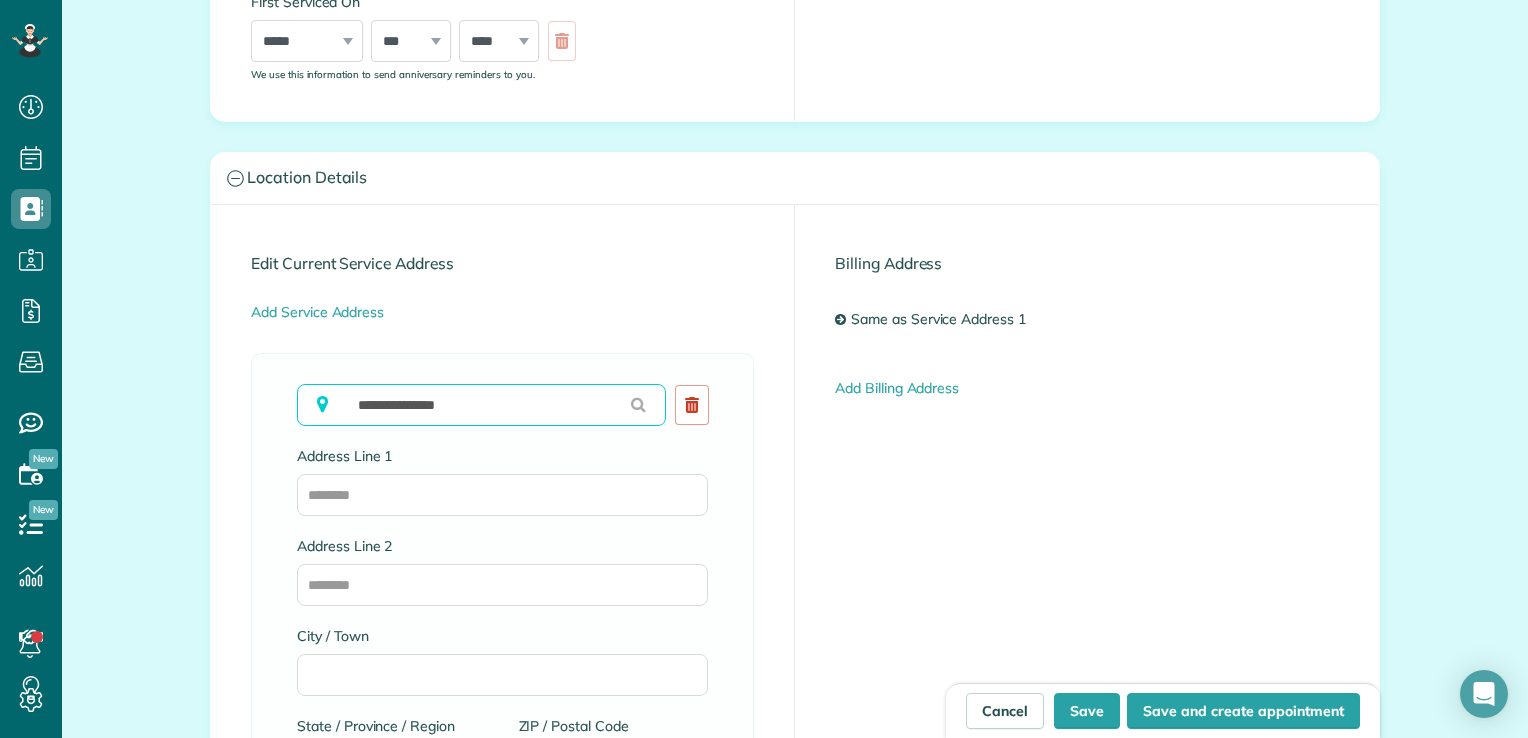 click on "**********" at bounding box center [481, 405] 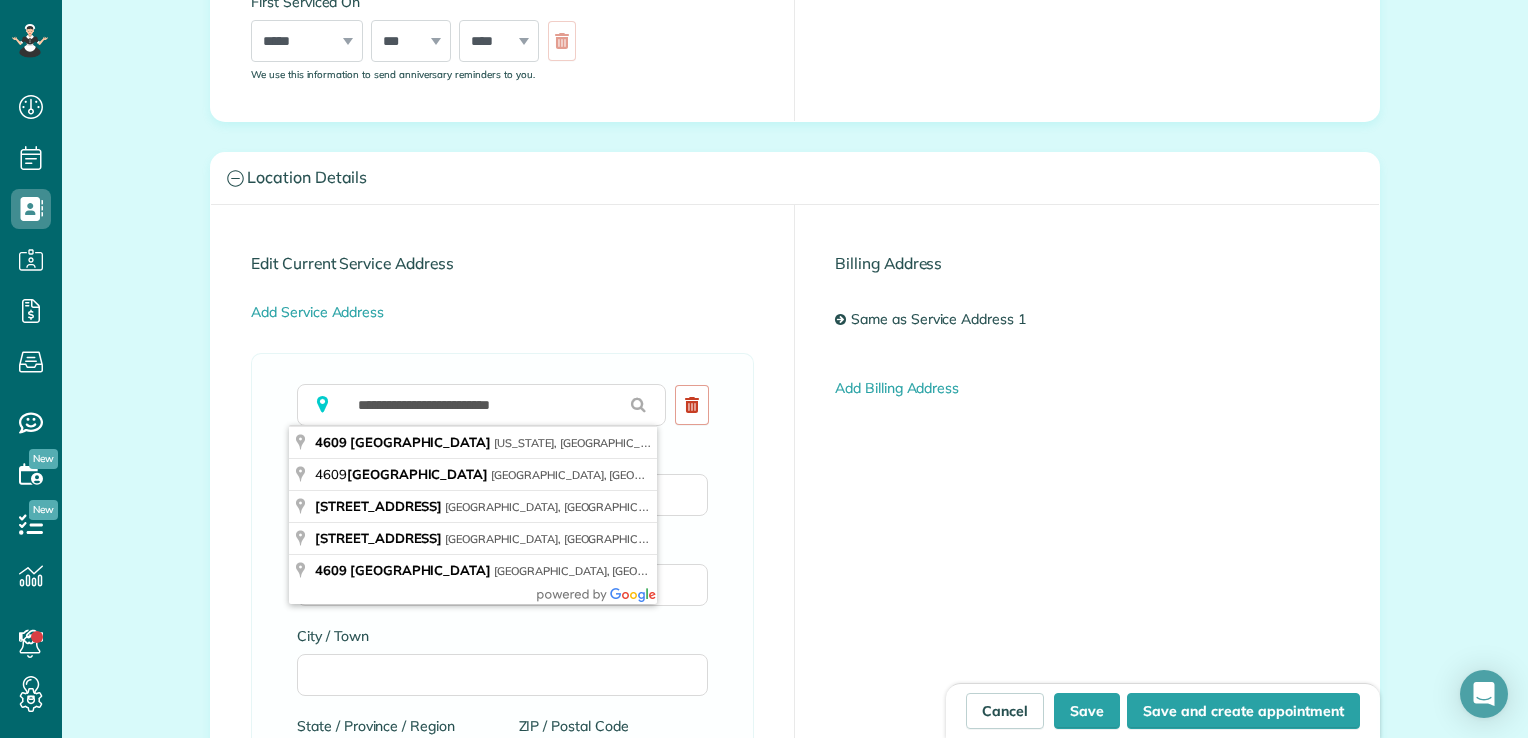 type on "**********" 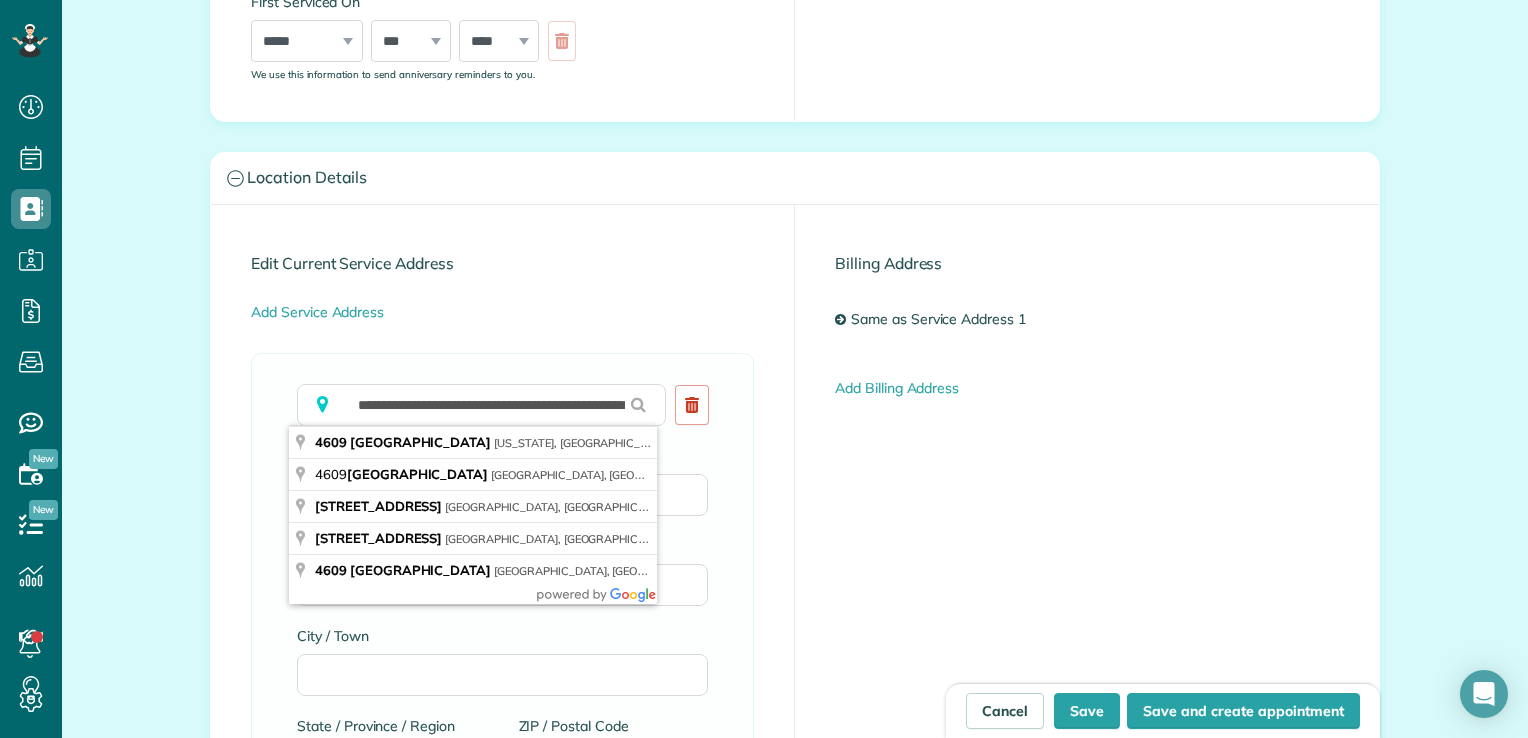 type on "**********" 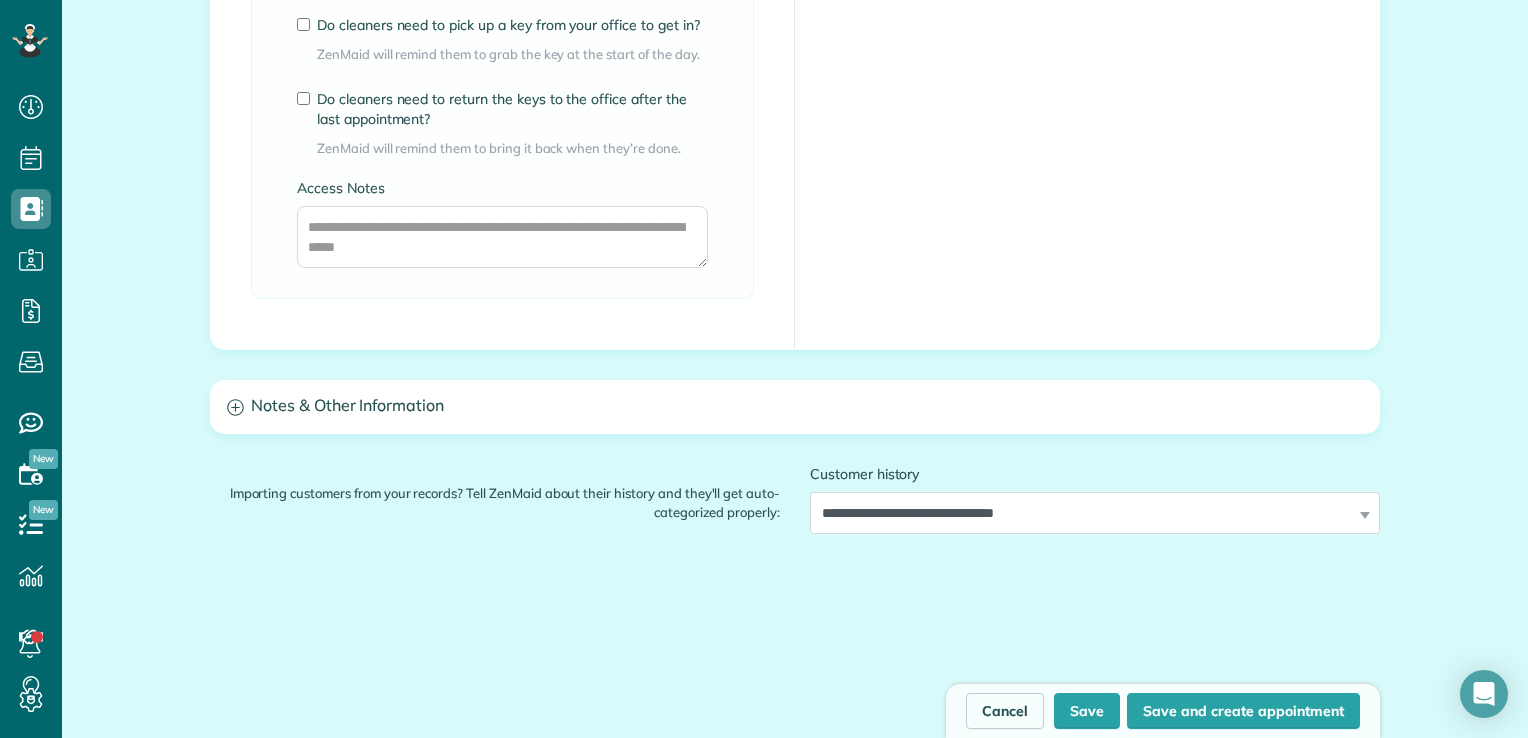 scroll, scrollTop: 1612, scrollLeft: 0, axis: vertical 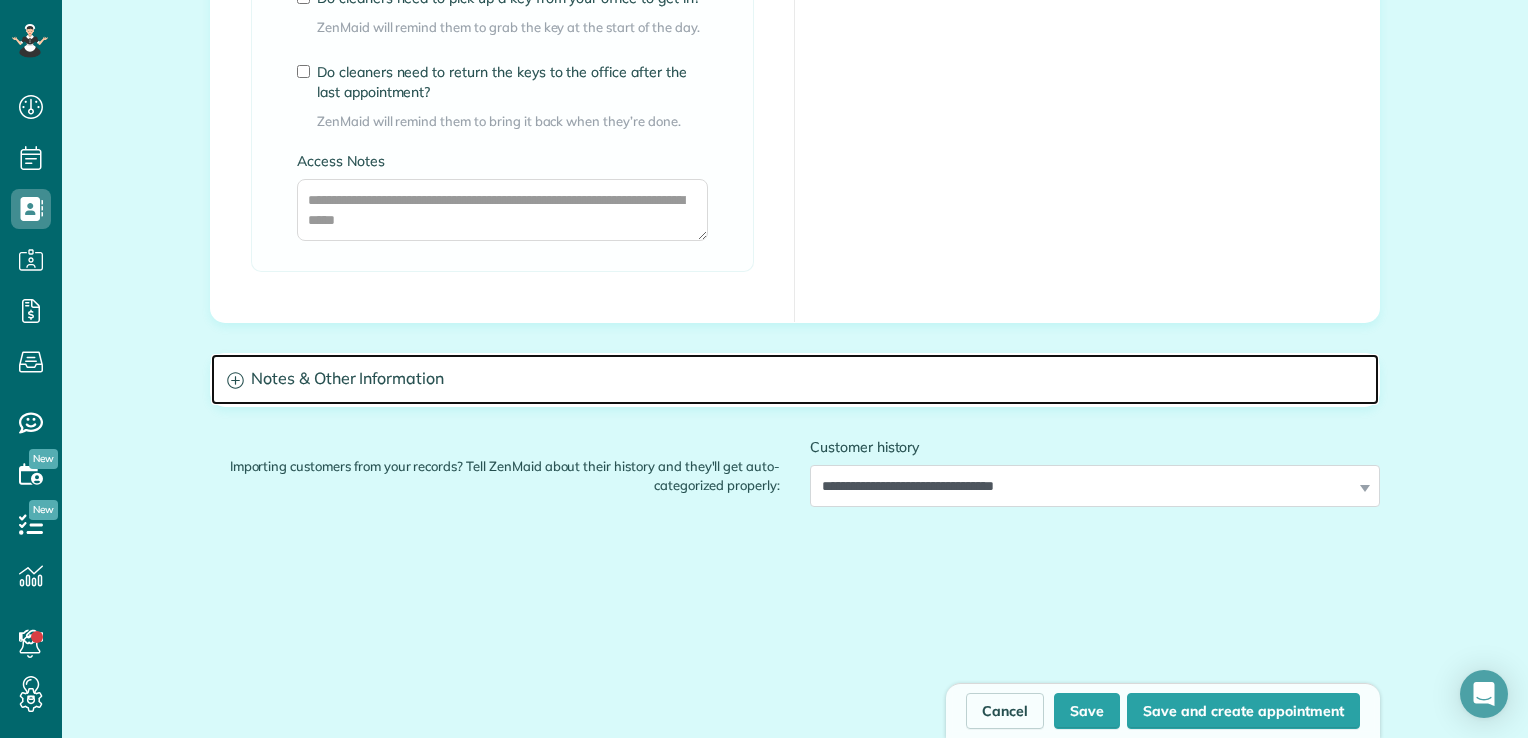 click on "Notes & Other Information" at bounding box center (795, 379) 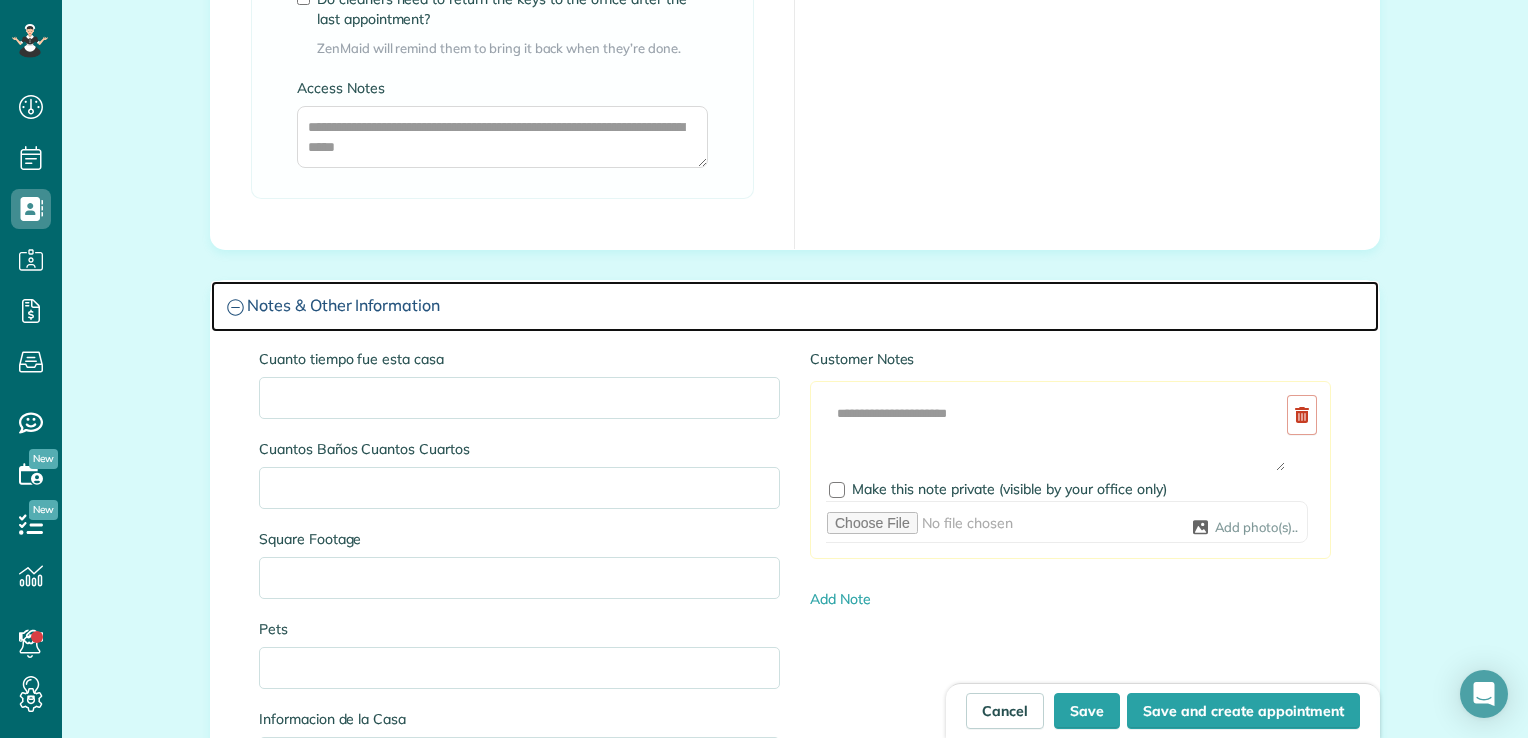 scroll, scrollTop: 1688, scrollLeft: 0, axis: vertical 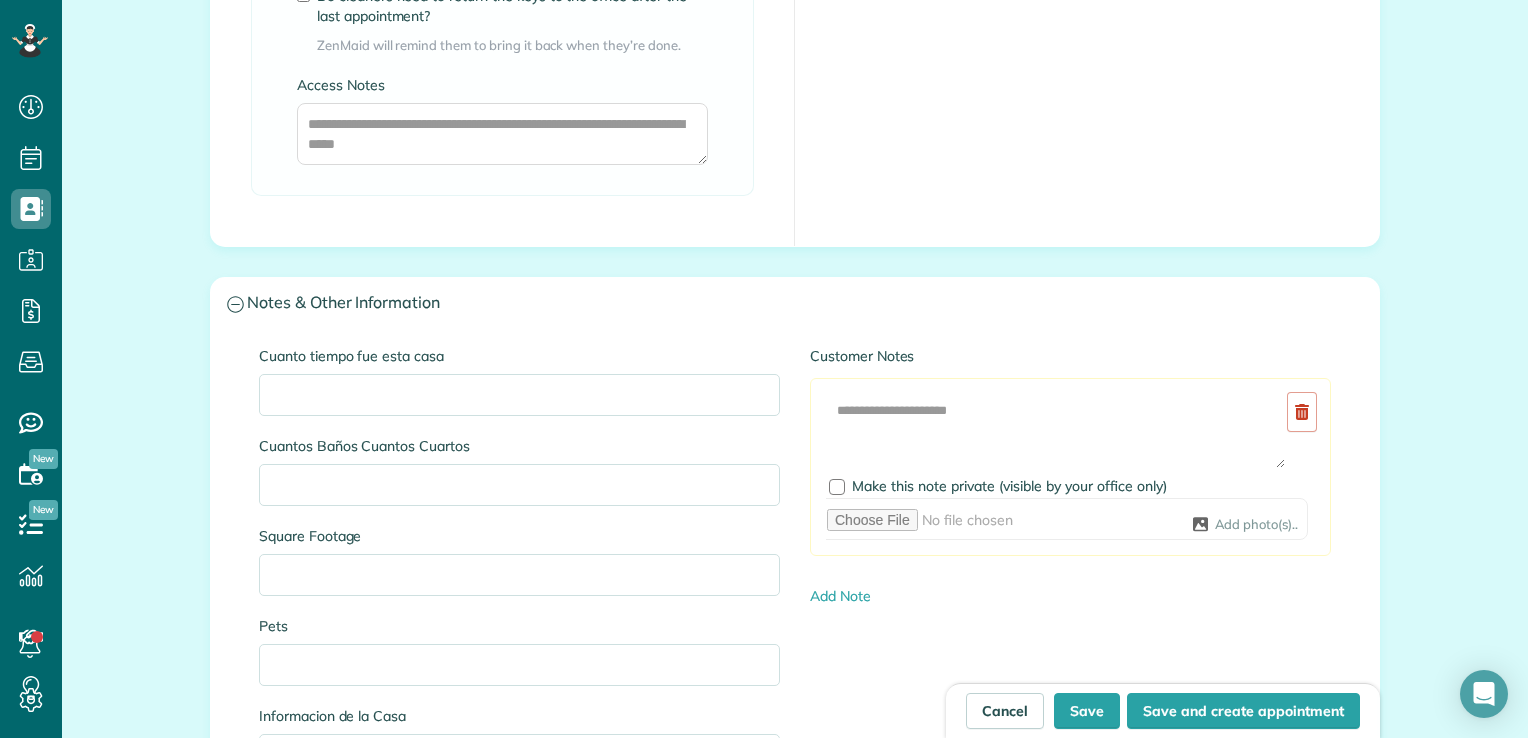 click on "Add Image
Make this note private (visible by your office only)
Add photo(s).." at bounding box center (1070, 467) 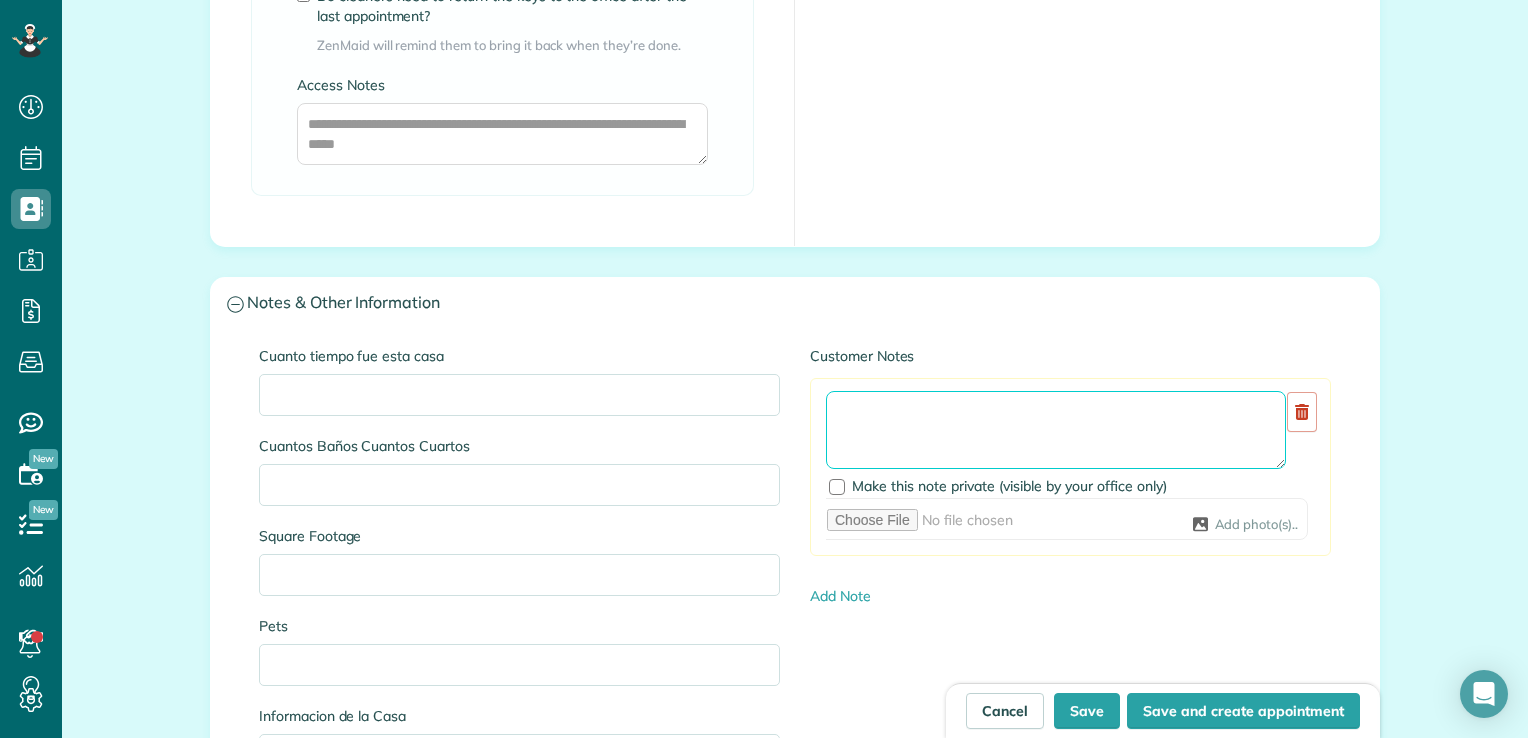 click at bounding box center (1056, 430) 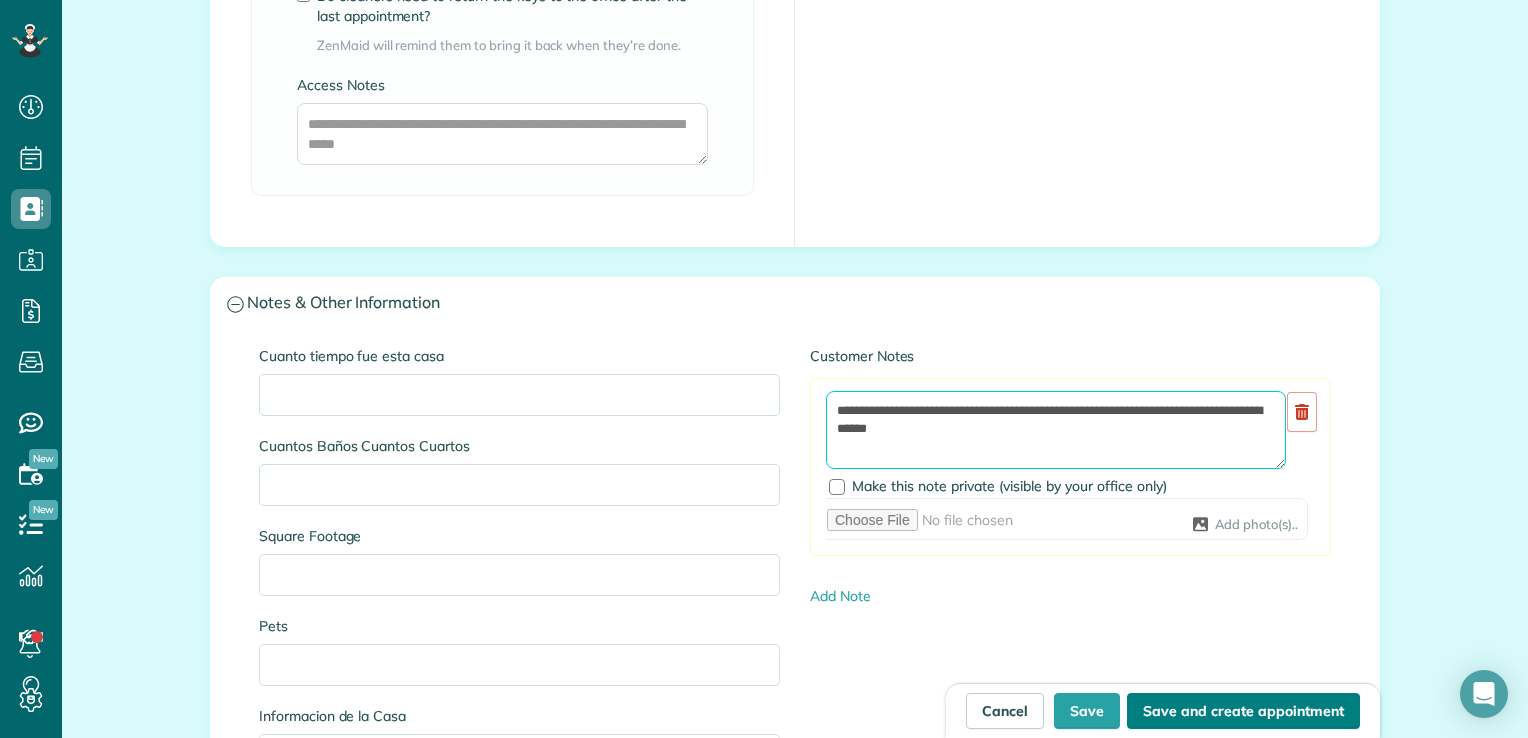type on "**********" 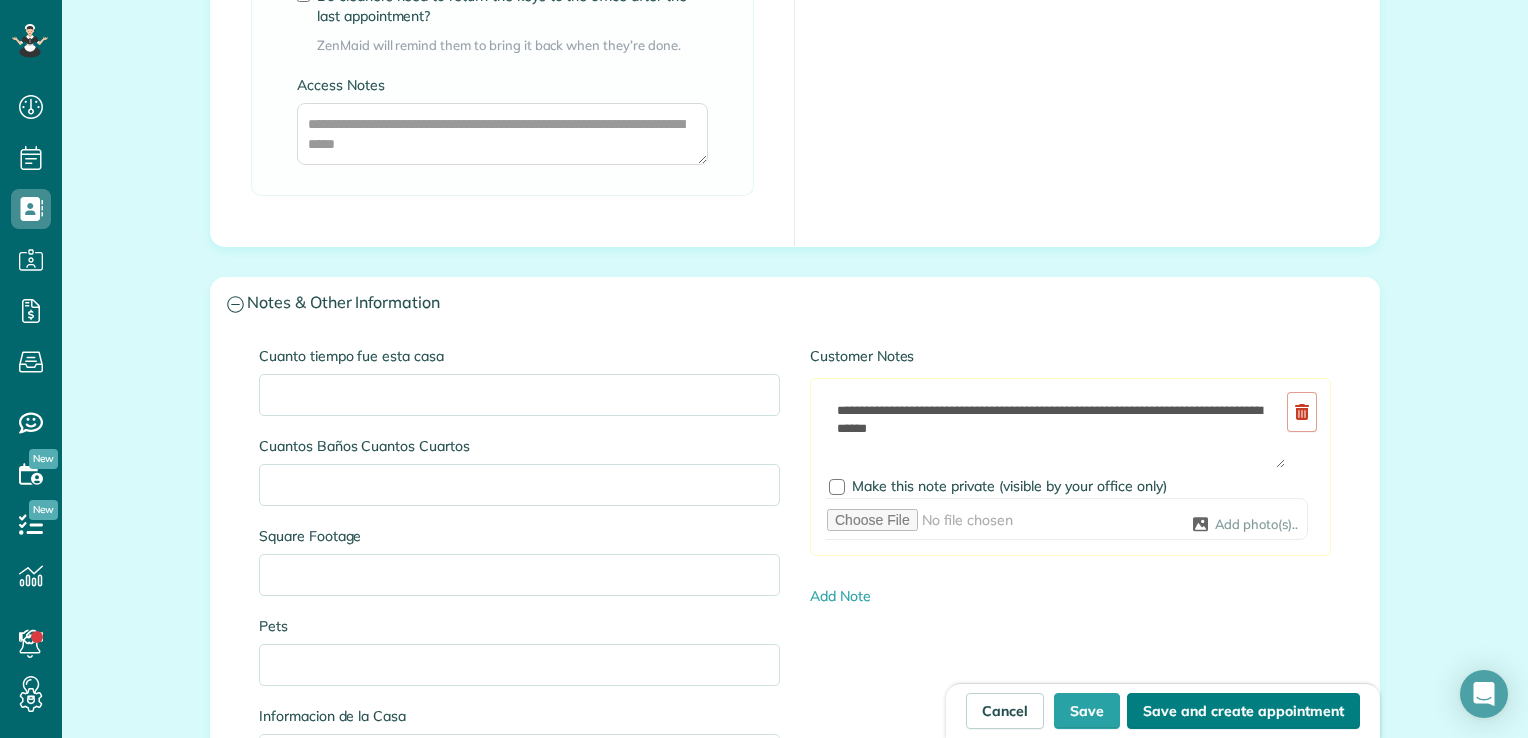 click on "Save and create appointment" at bounding box center (1243, 711) 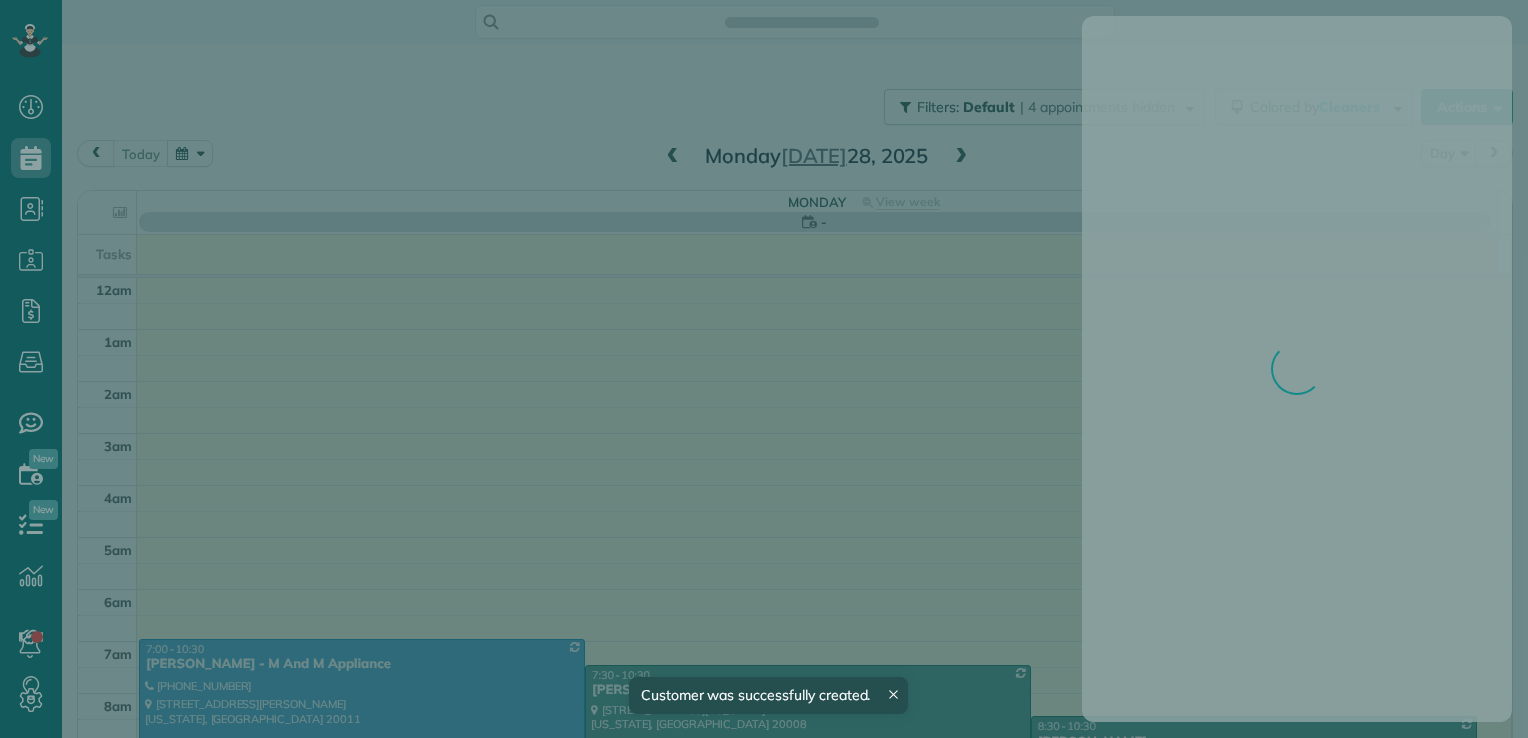 scroll, scrollTop: 0, scrollLeft: 0, axis: both 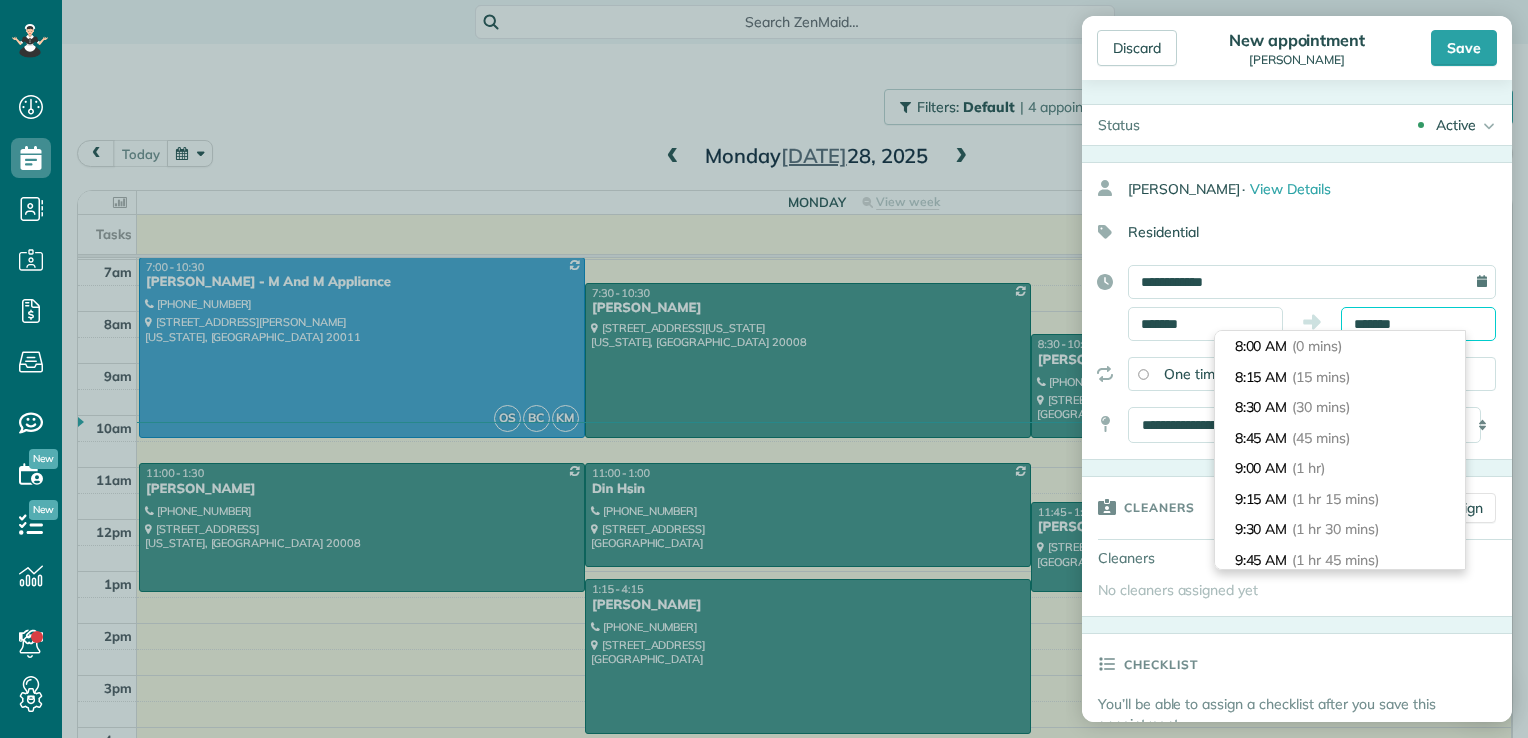 click on "Dashboard
Scheduling
Calendar View
List View
Dispatch View - Weekly scheduling (Beta)" at bounding box center (764, 369) 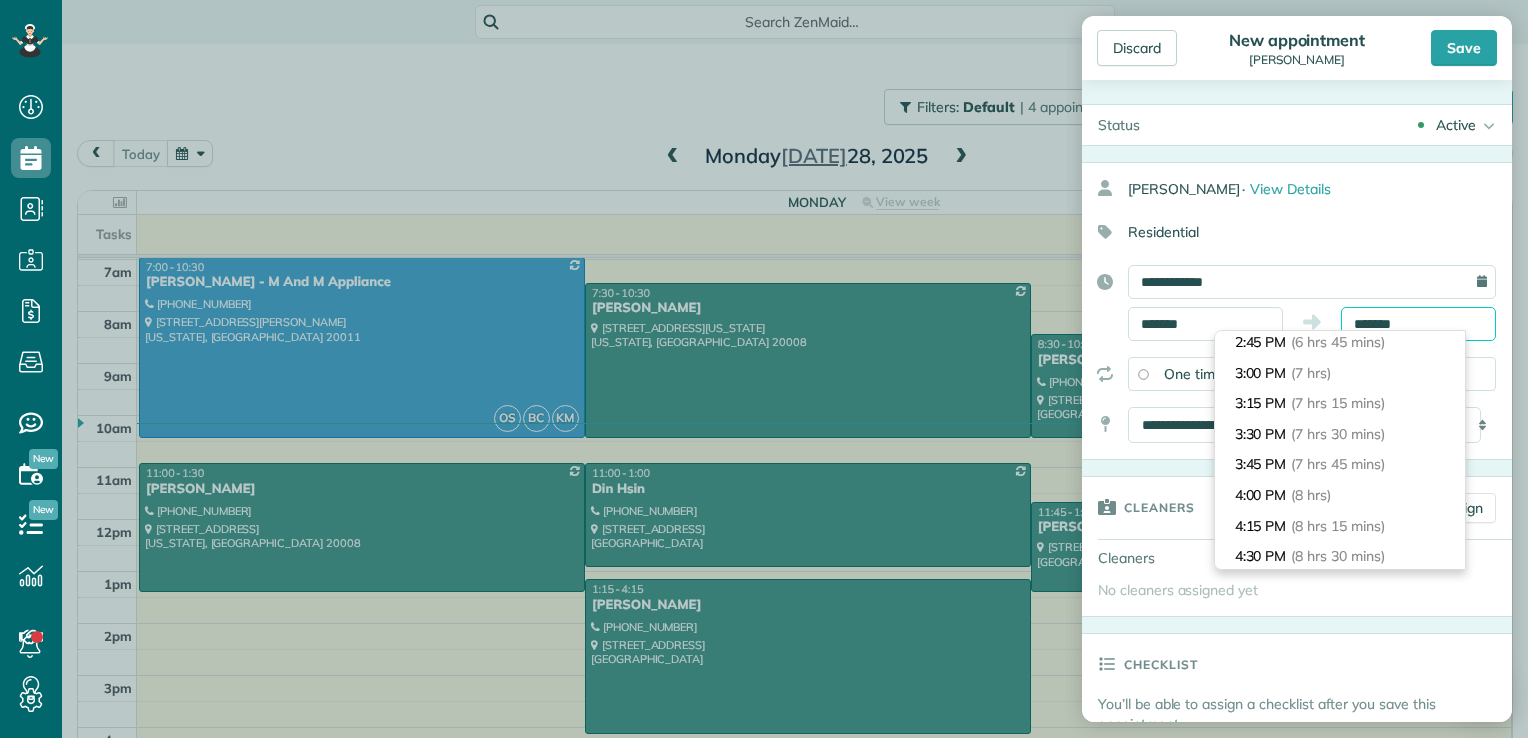 scroll, scrollTop: 828, scrollLeft: 0, axis: vertical 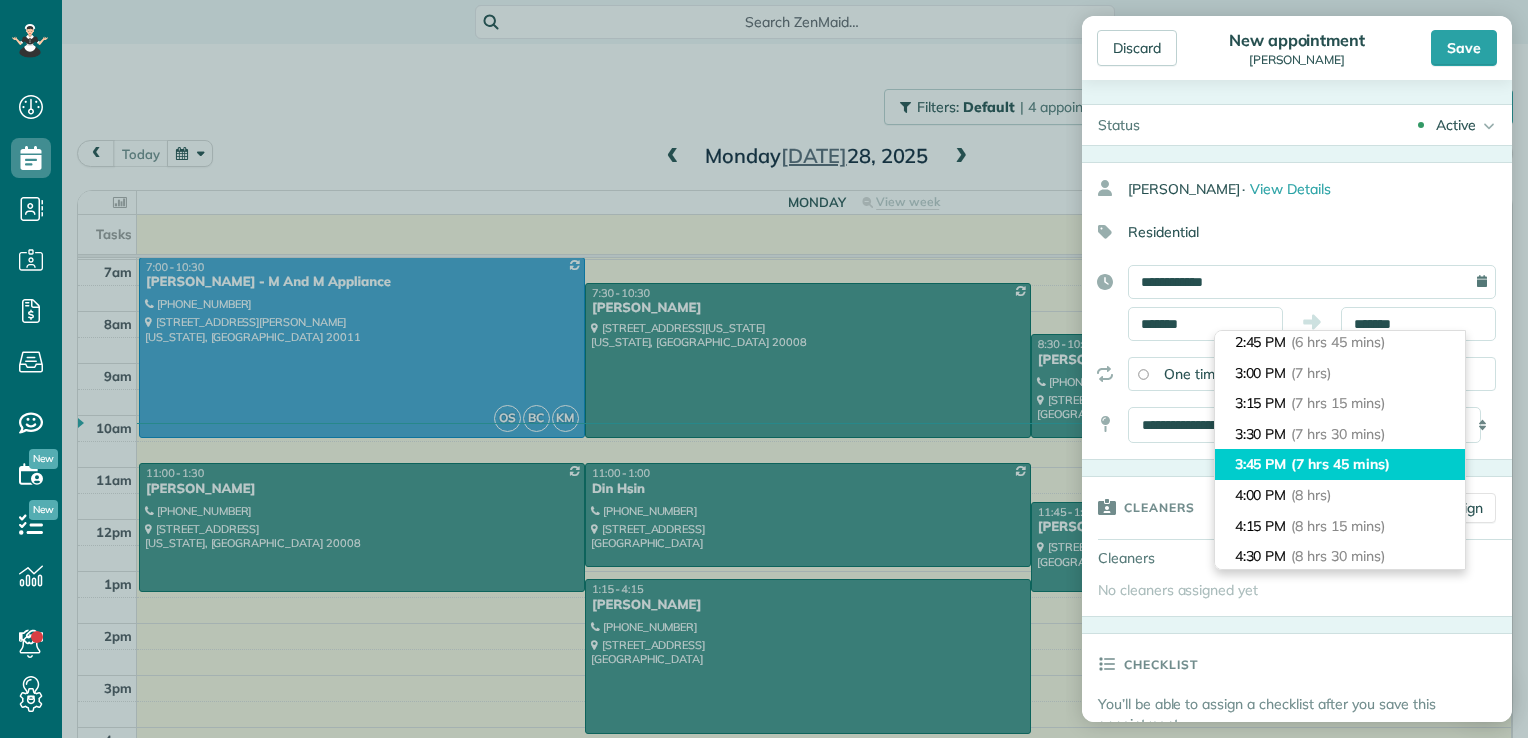 type on "*******" 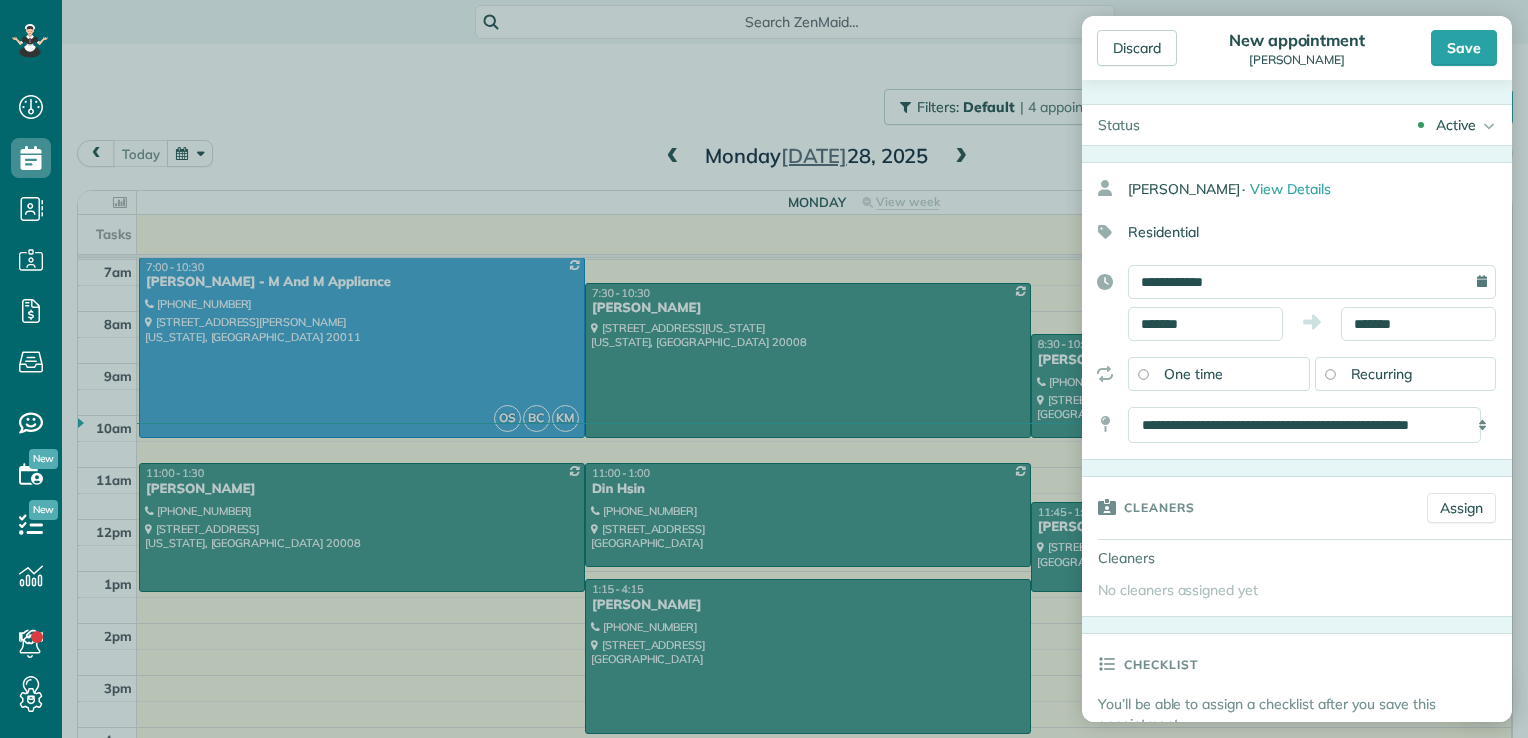 click on "Save" at bounding box center [1464, 48] 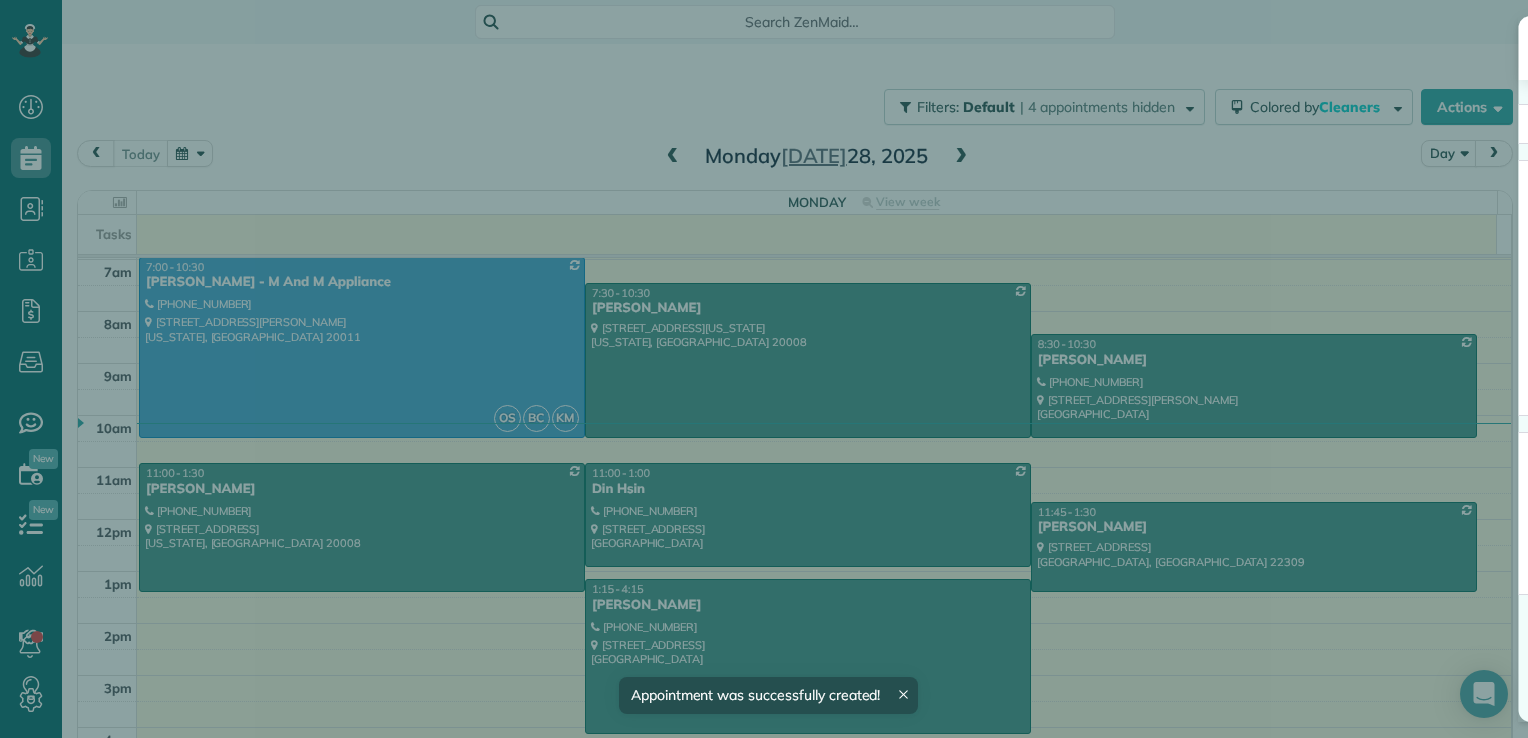 scroll, scrollTop: 361, scrollLeft: 0, axis: vertical 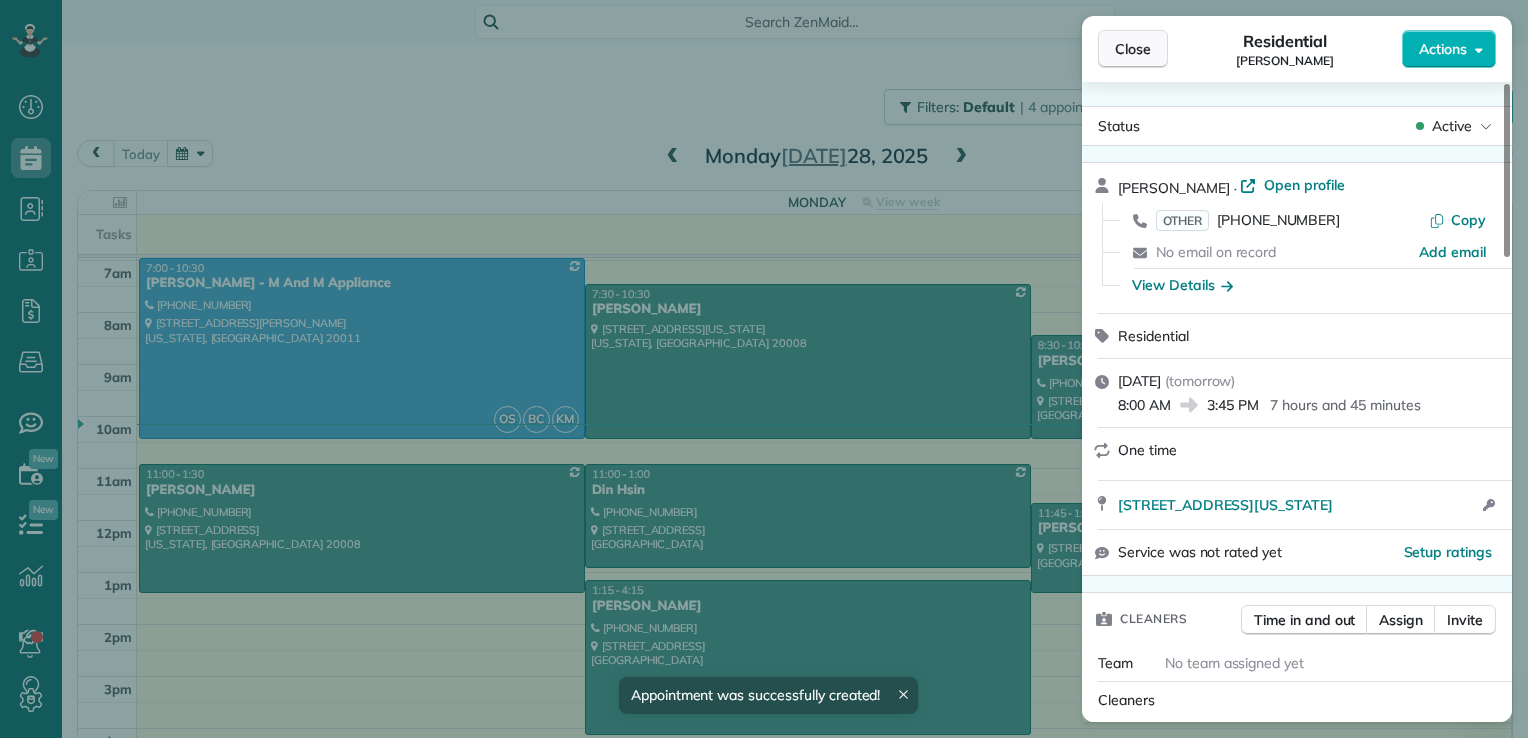 click on "Close" at bounding box center [1133, 49] 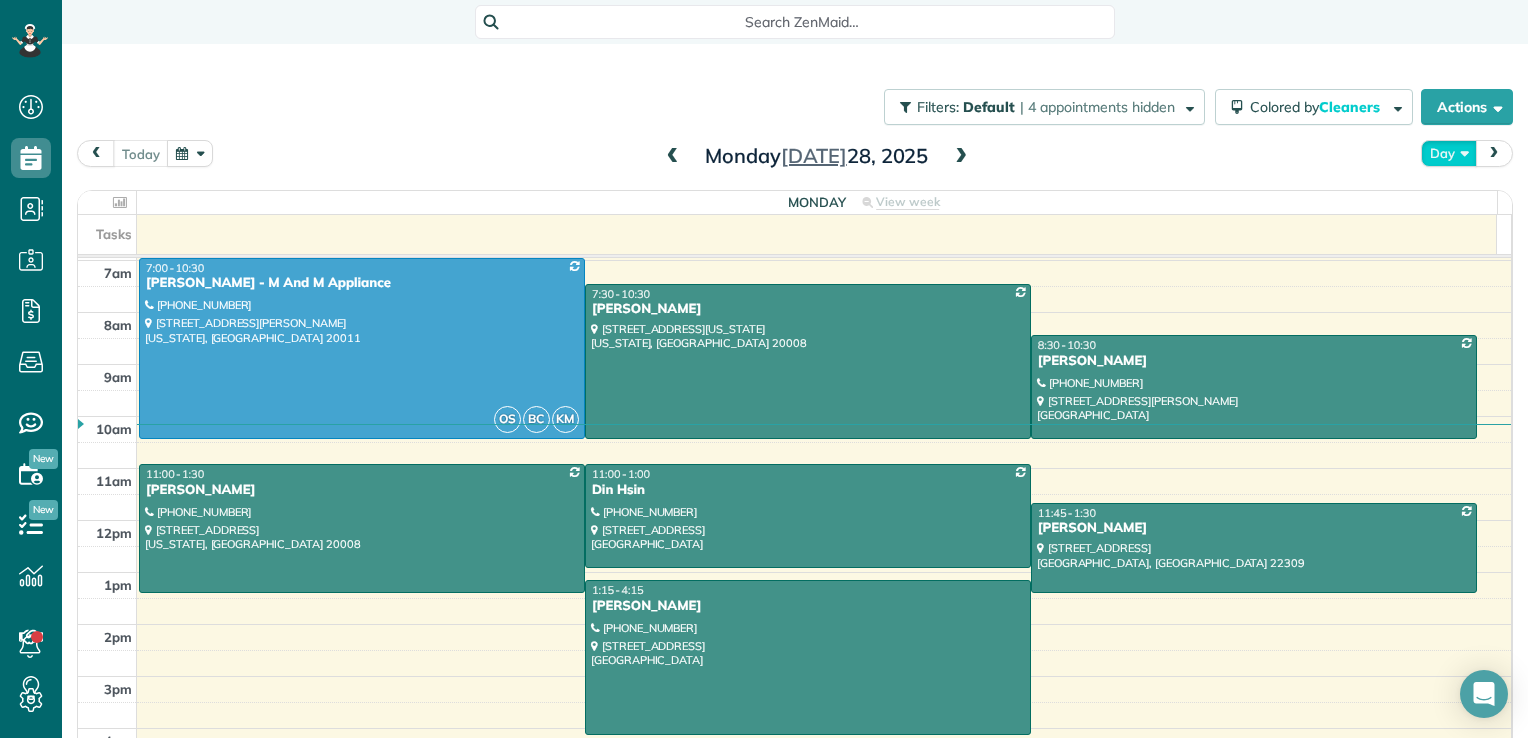 click on "Day" at bounding box center (1449, 153) 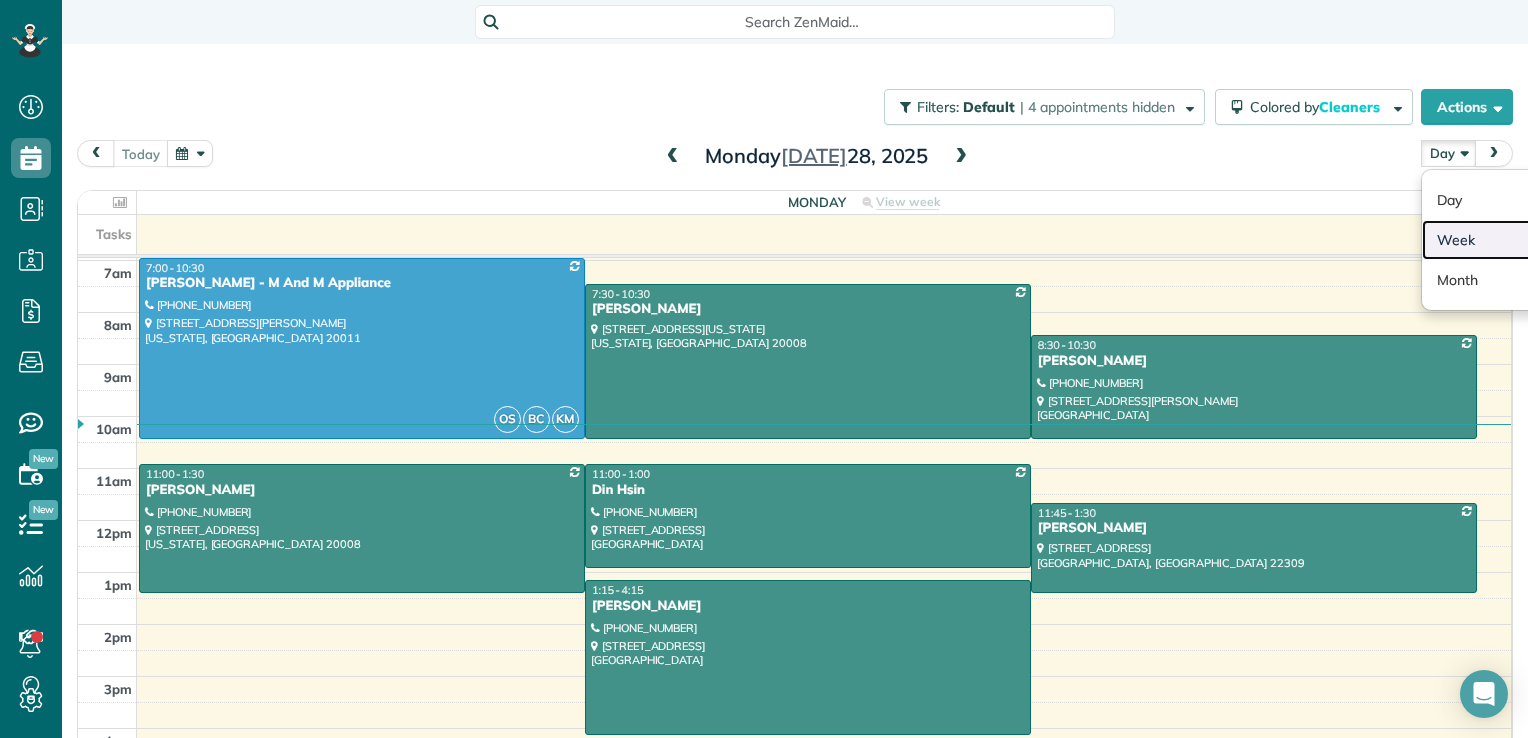click on "Week" at bounding box center (1501, 240) 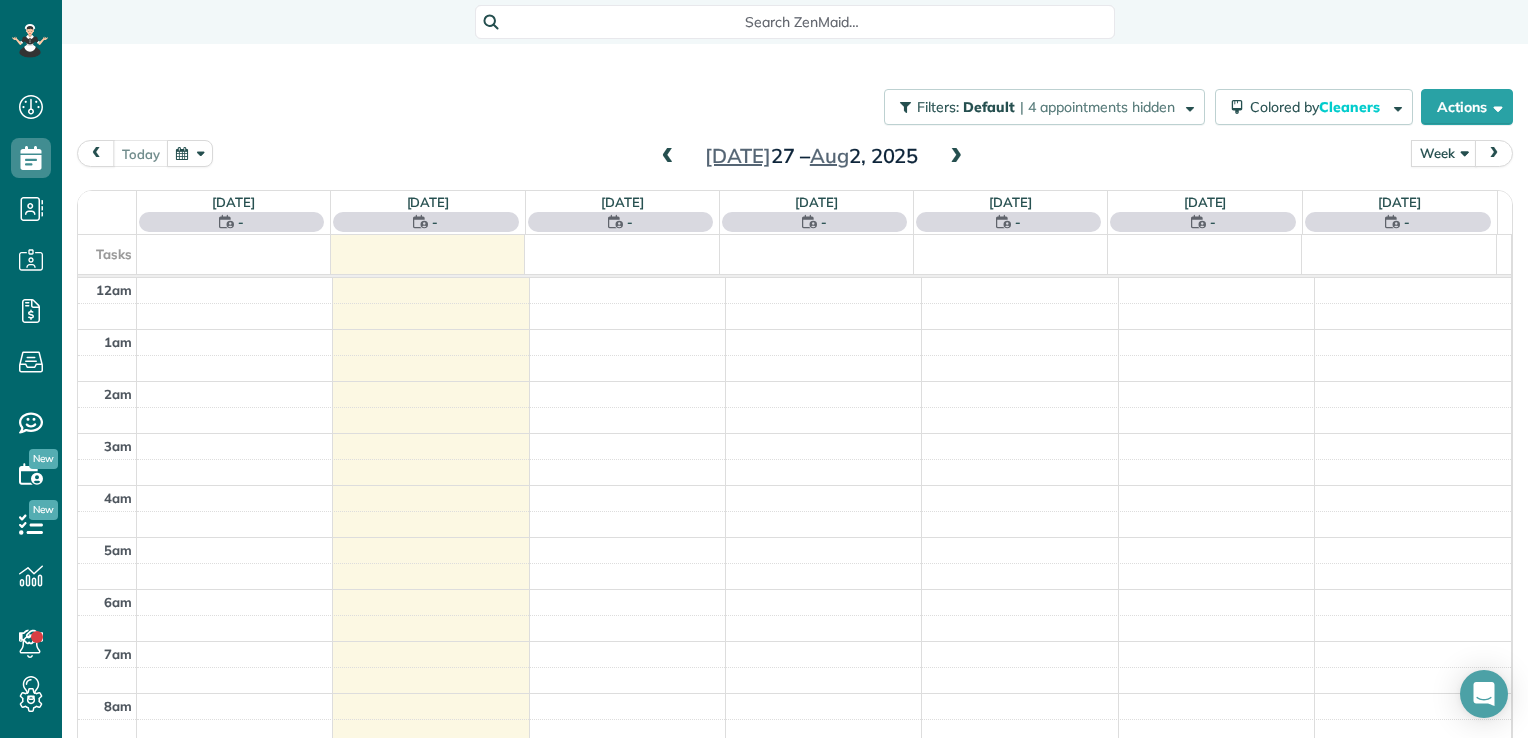 scroll, scrollTop: 362, scrollLeft: 0, axis: vertical 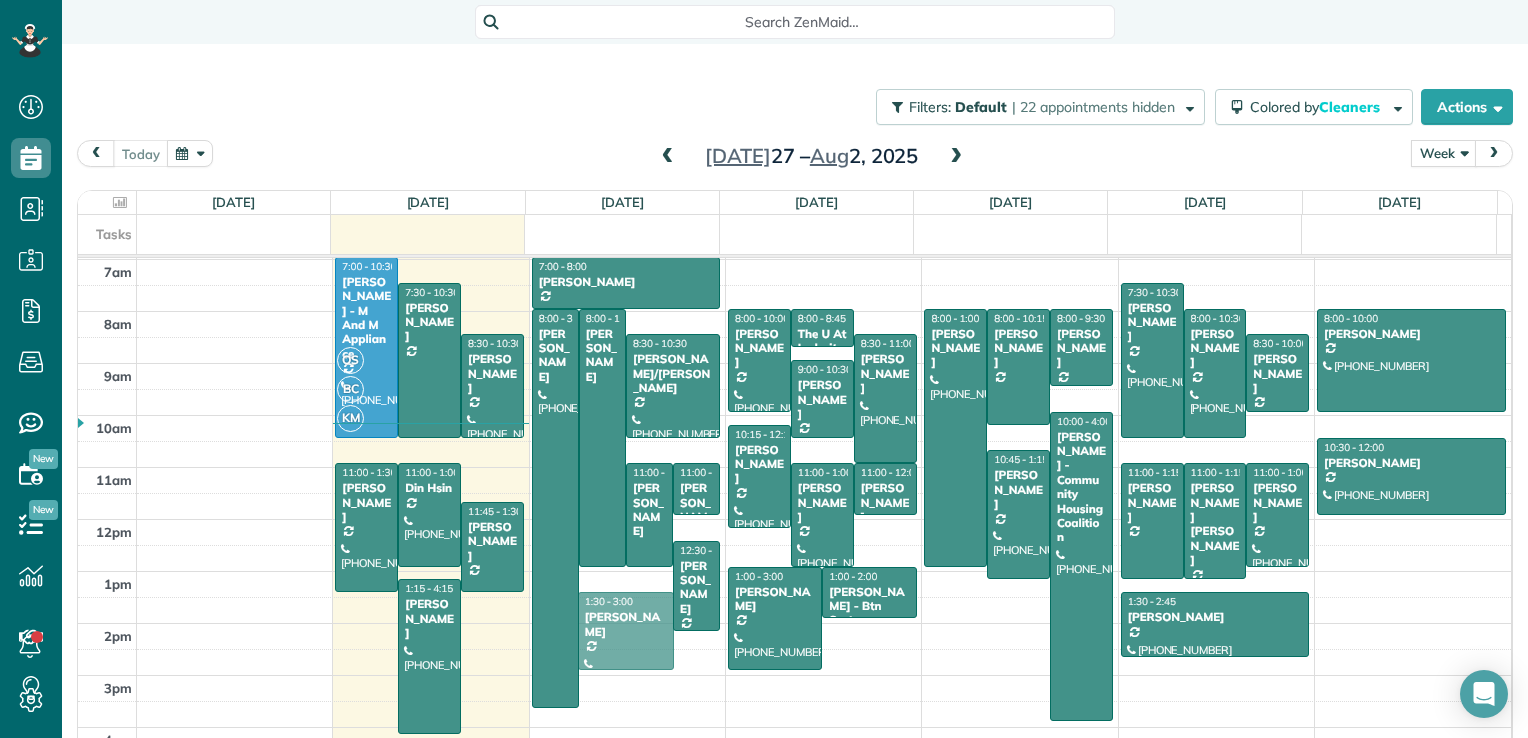 drag, startPoint x: 621, startPoint y: 578, endPoint x: 621, endPoint y: 602, distance: 24 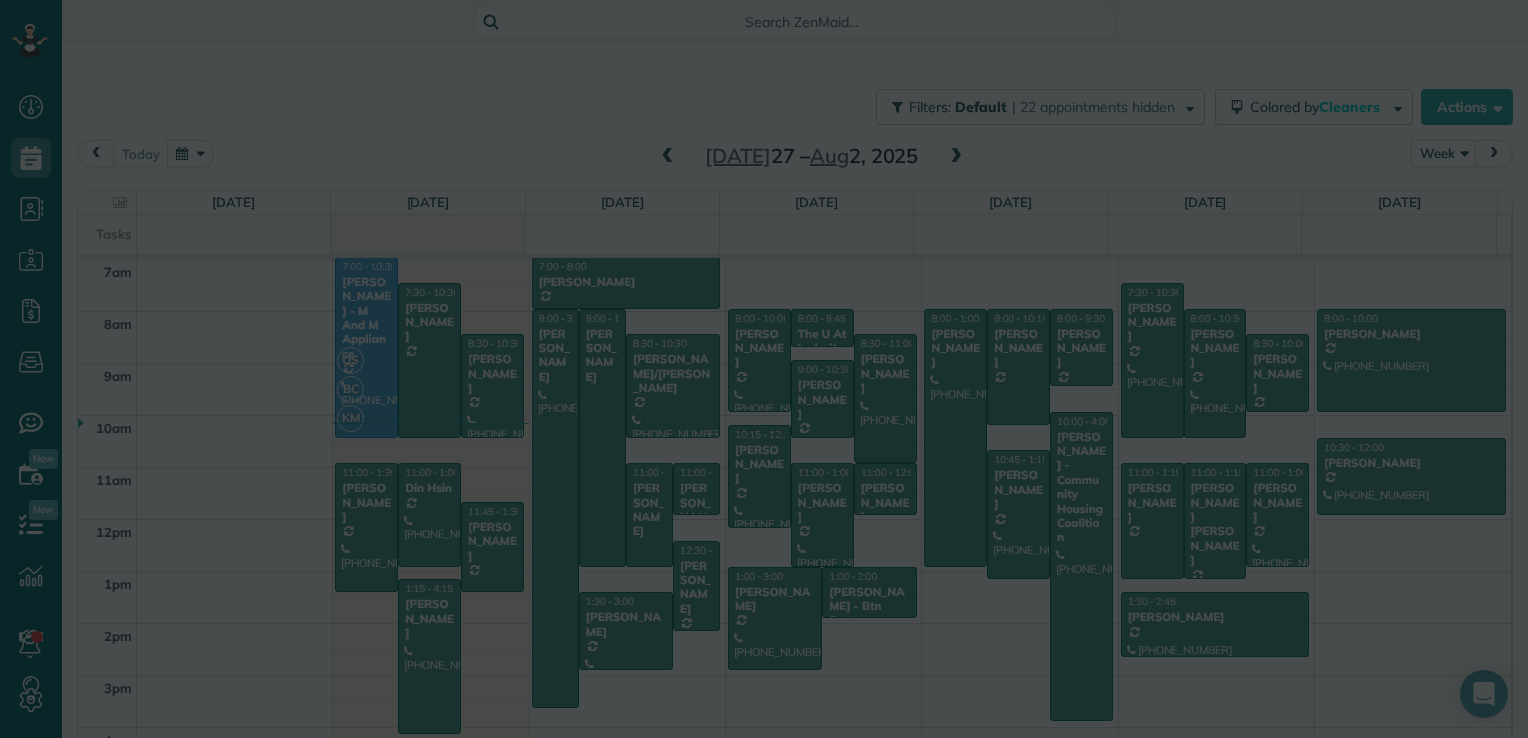 scroll, scrollTop: 361, scrollLeft: 0, axis: vertical 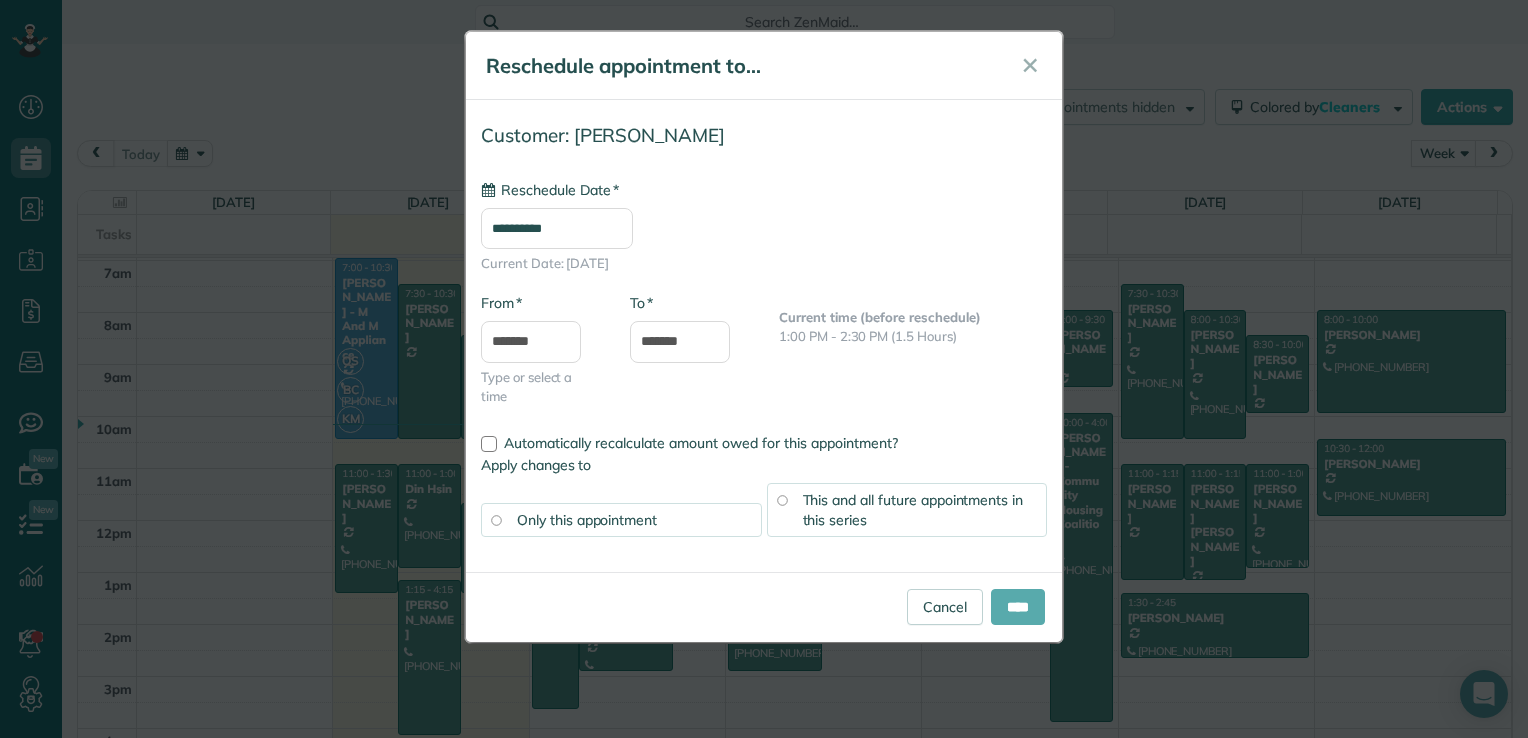 type on "**********" 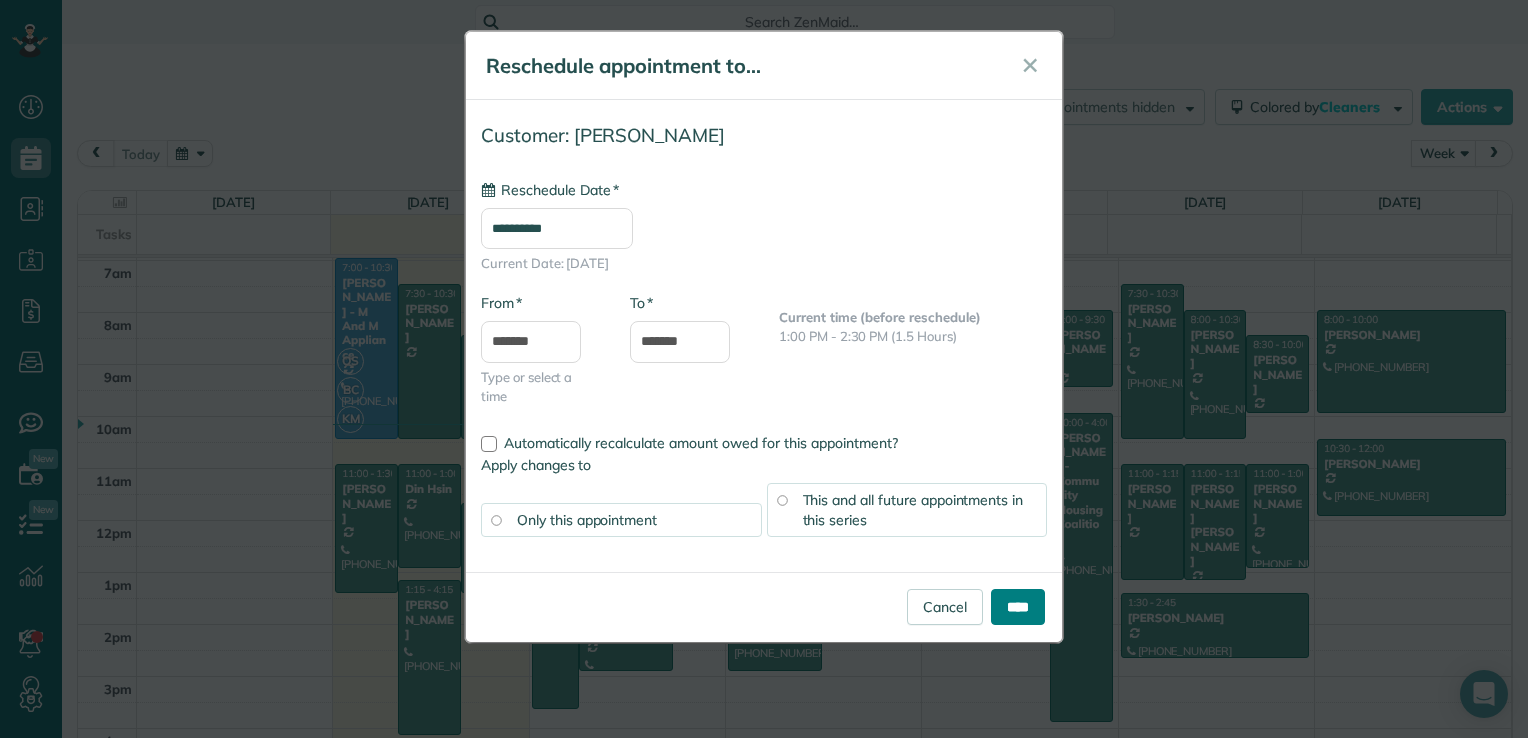 click on "****" at bounding box center (1018, 607) 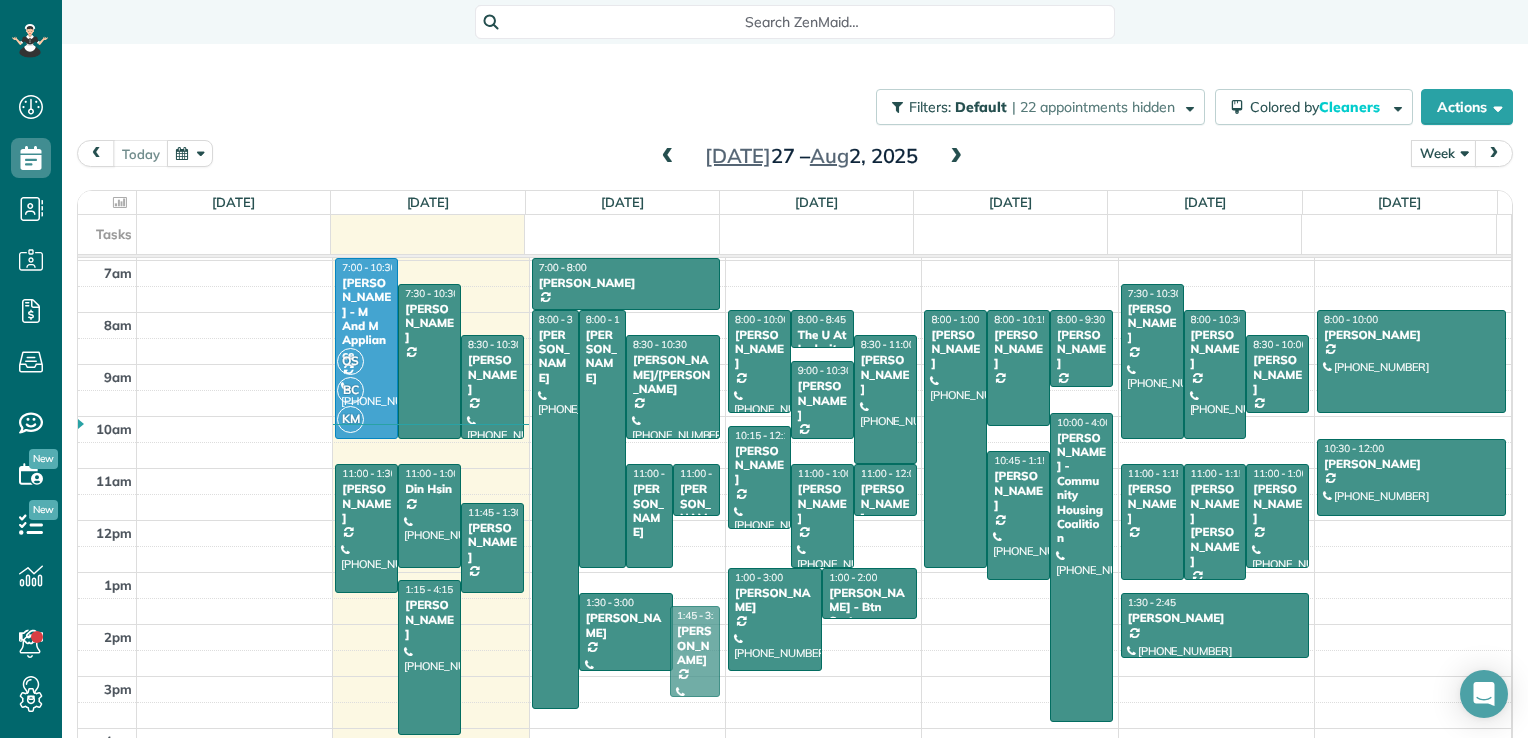 drag, startPoint x: 680, startPoint y: 596, endPoint x: 688, endPoint y: 655, distance: 59.5399 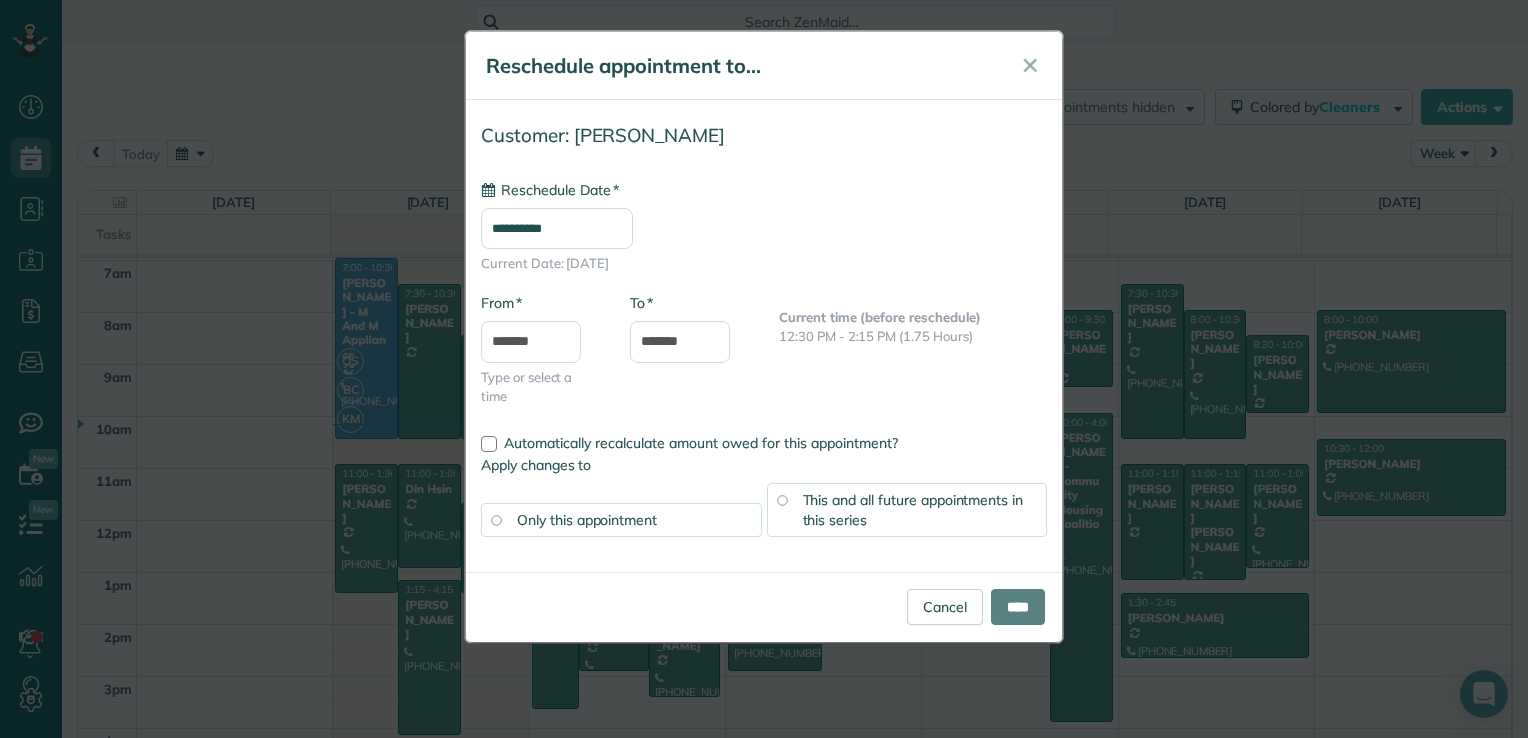 type on "**********" 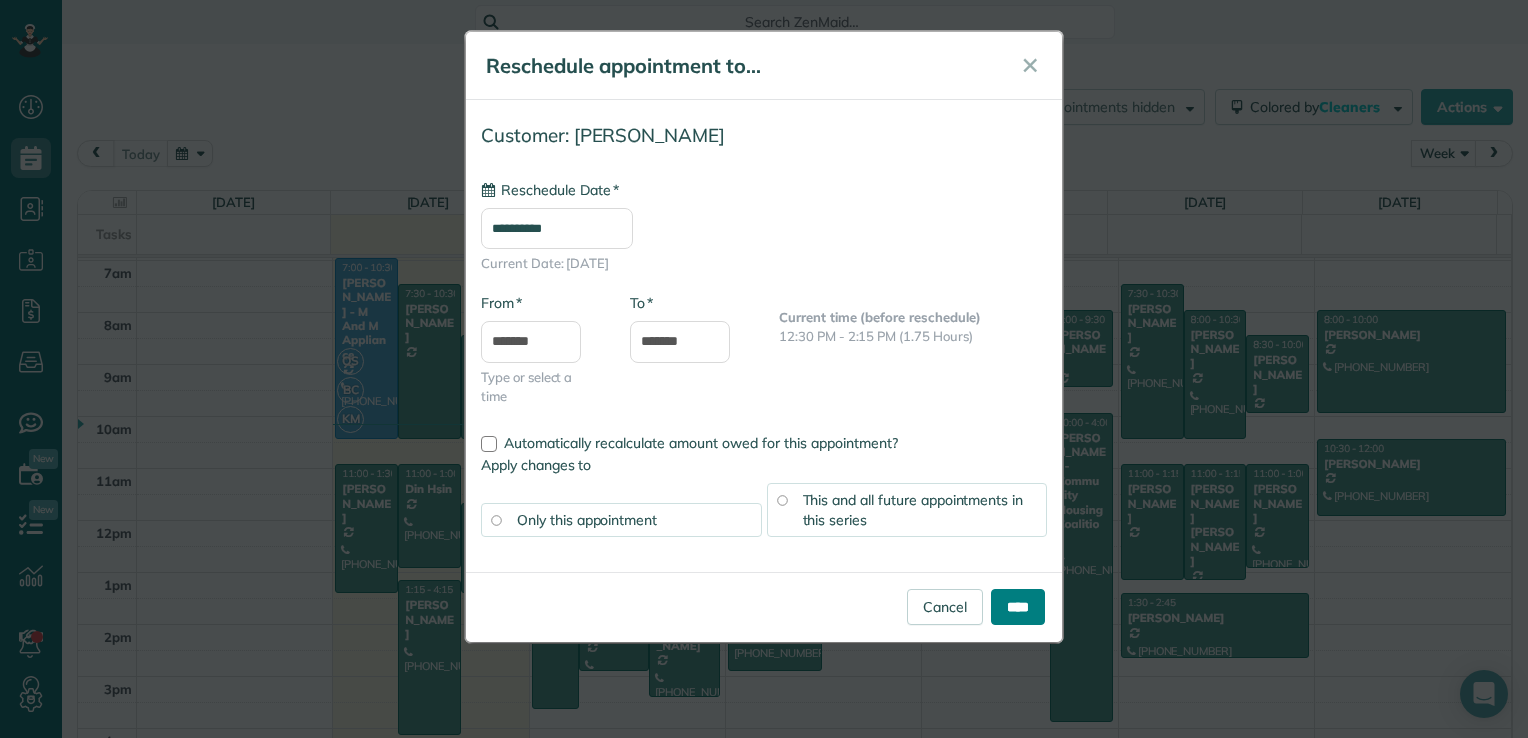 click on "****" at bounding box center (1018, 607) 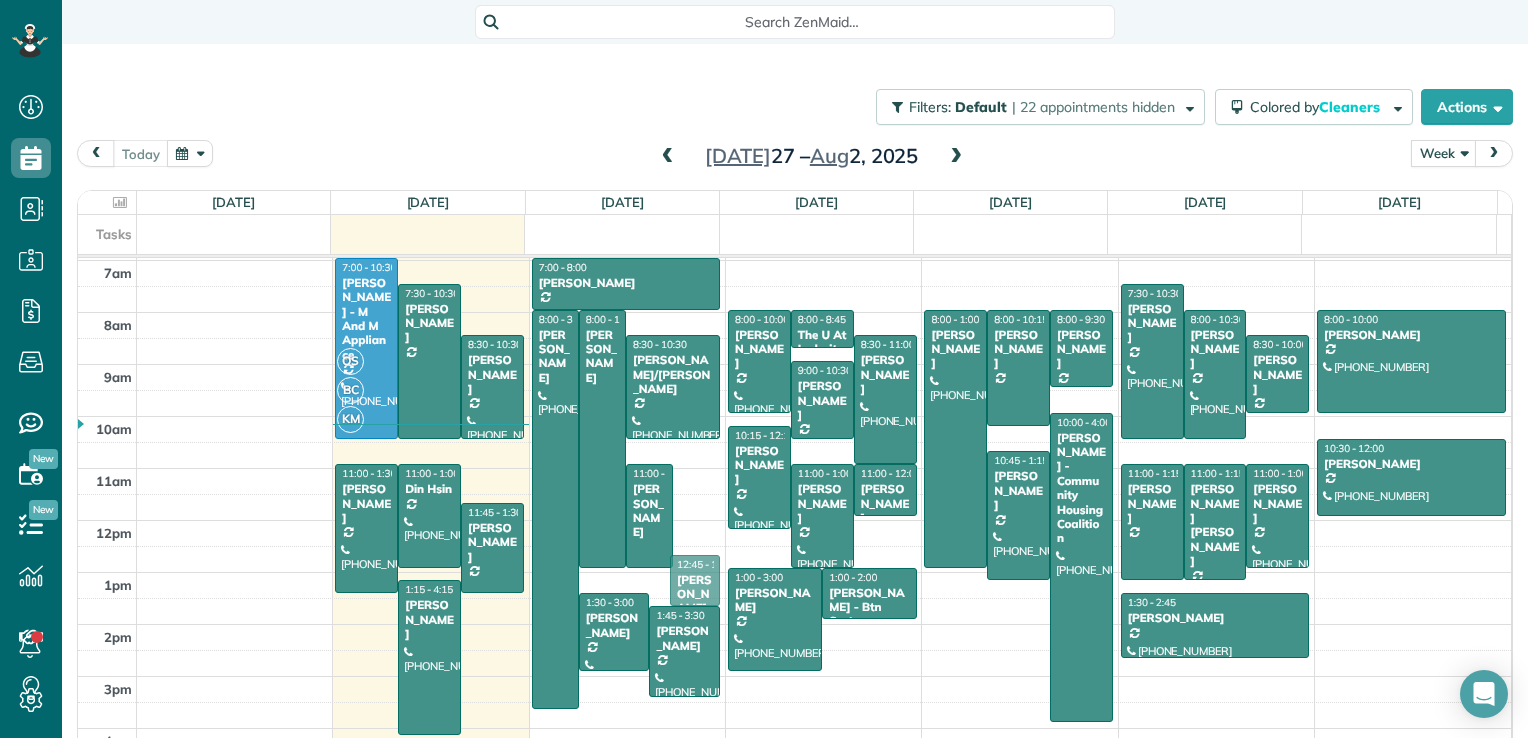 drag, startPoint x: 682, startPoint y: 474, endPoint x: 691, endPoint y: 561, distance: 87.46428 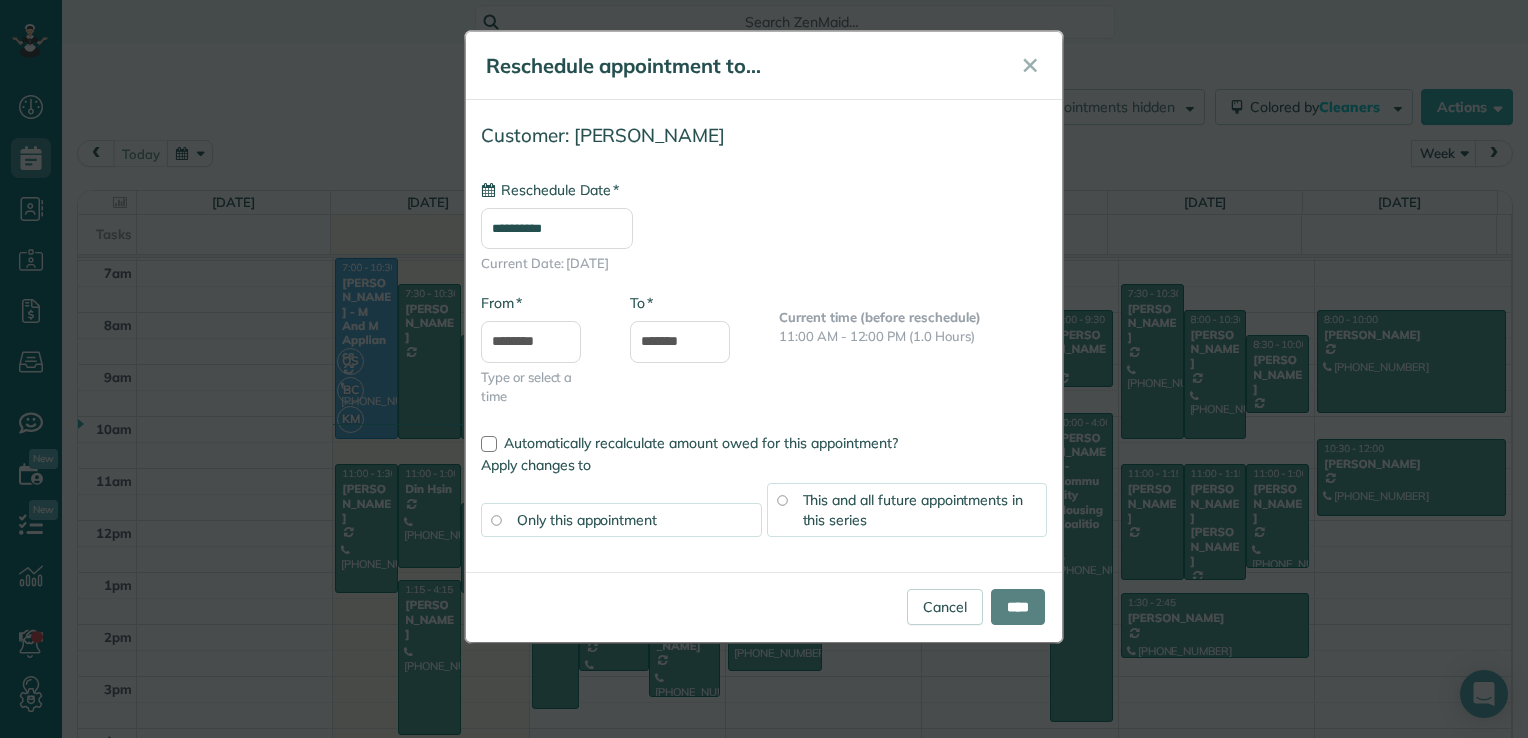 type on "**********" 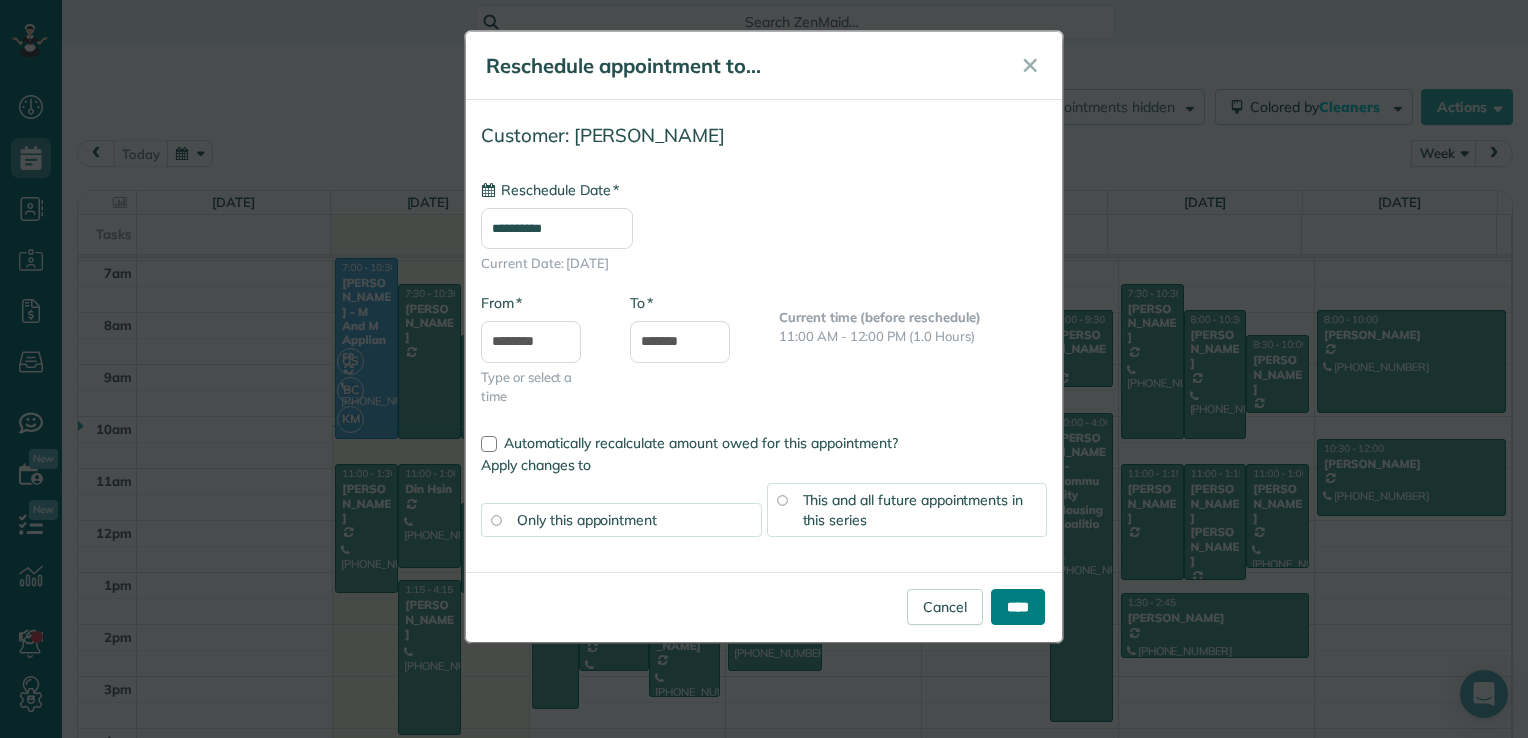 drag, startPoint x: 1001, startPoint y: 597, endPoint x: 1015, endPoint y: 586, distance: 17.804493 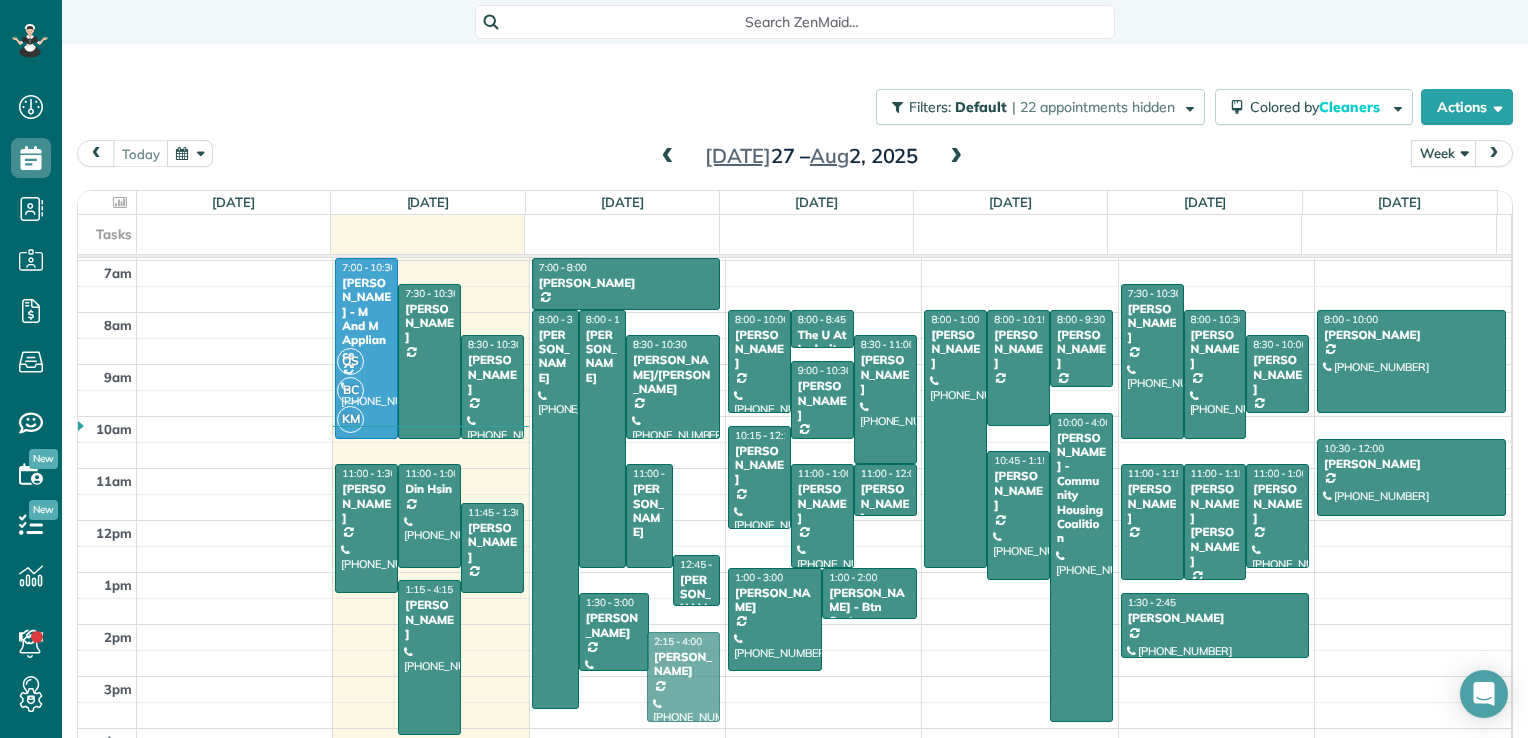 drag, startPoint x: 667, startPoint y: 649, endPoint x: 664, endPoint y: 670, distance: 21.213203 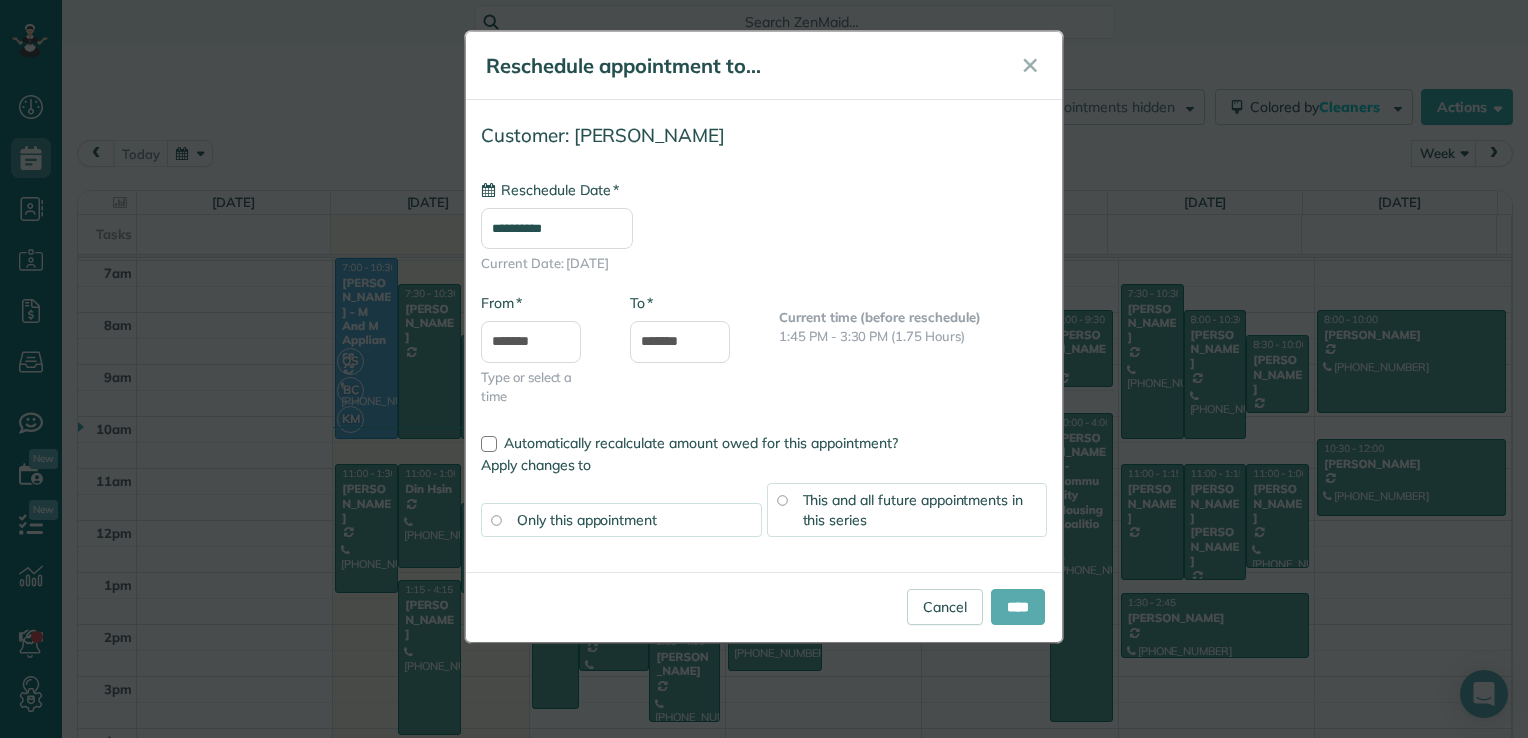 type on "**********" 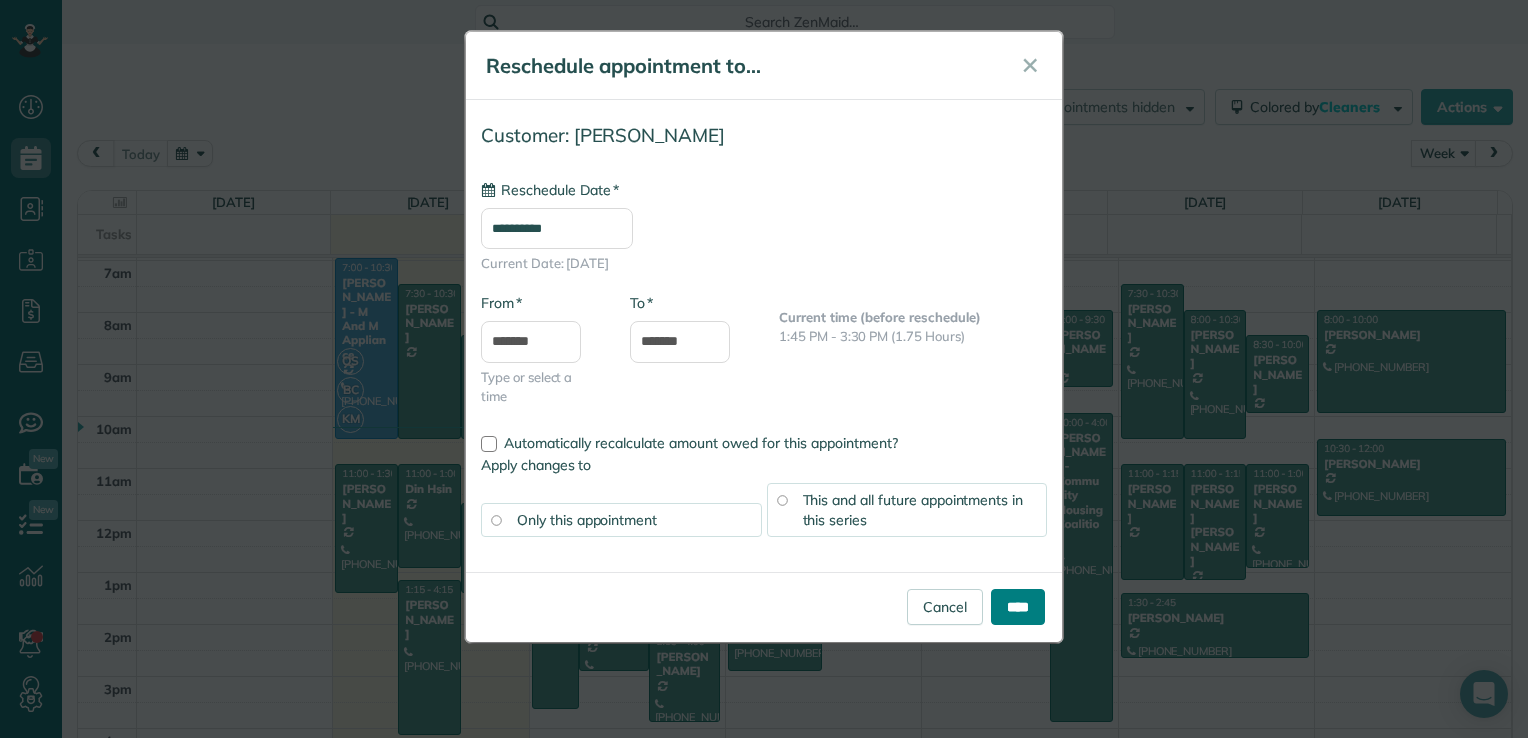 drag, startPoint x: 1012, startPoint y: 599, endPoint x: 957, endPoint y: 586, distance: 56.515484 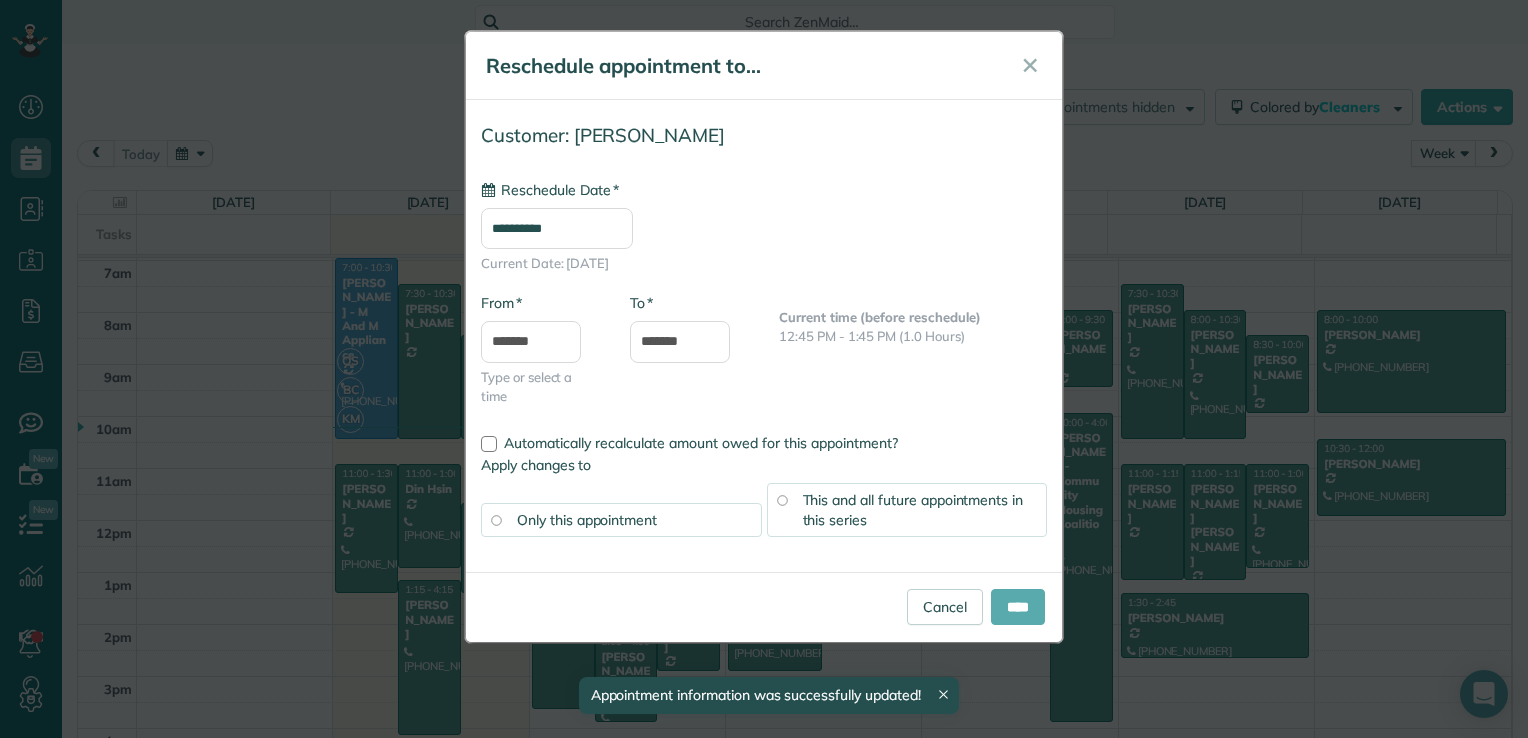 type on "**********" 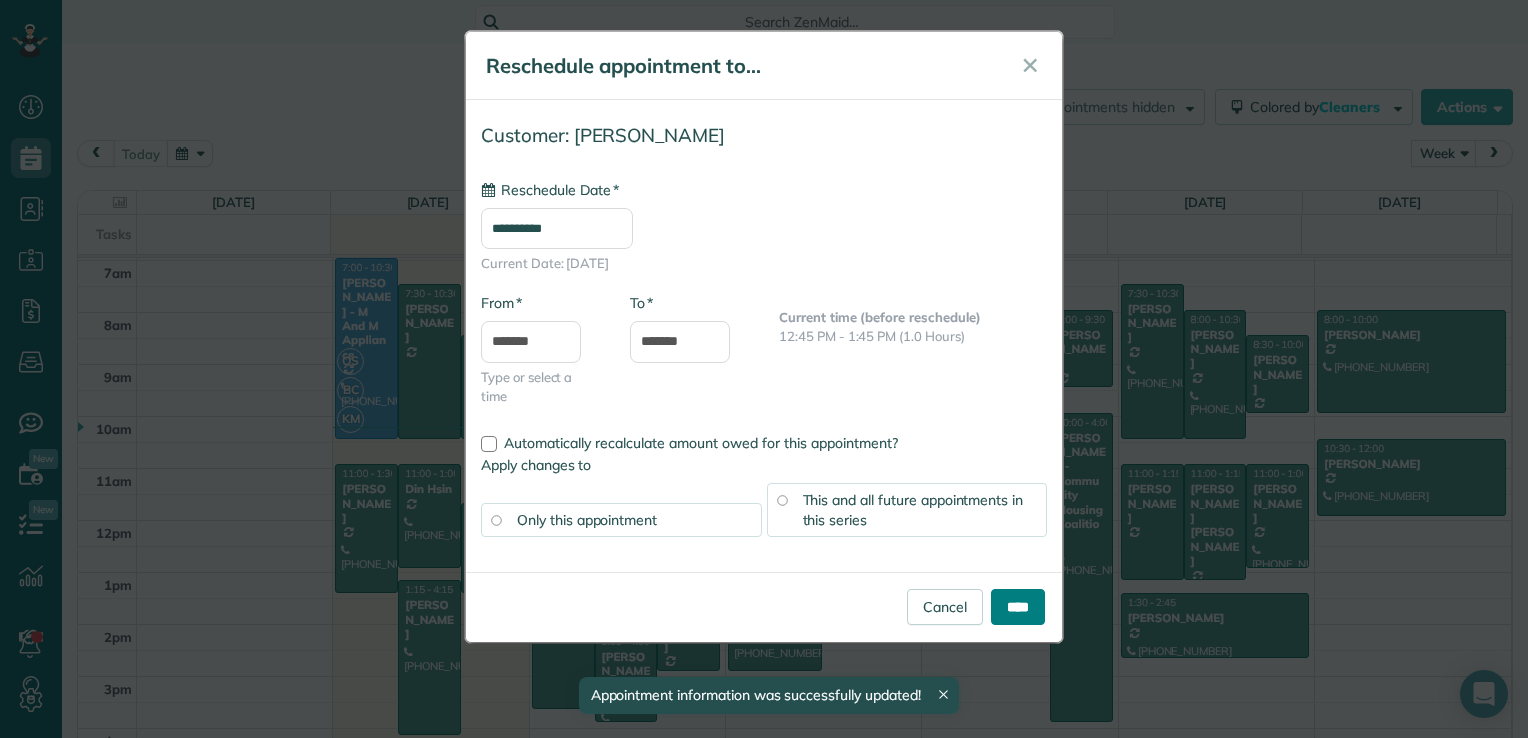 click on "****" at bounding box center (1018, 607) 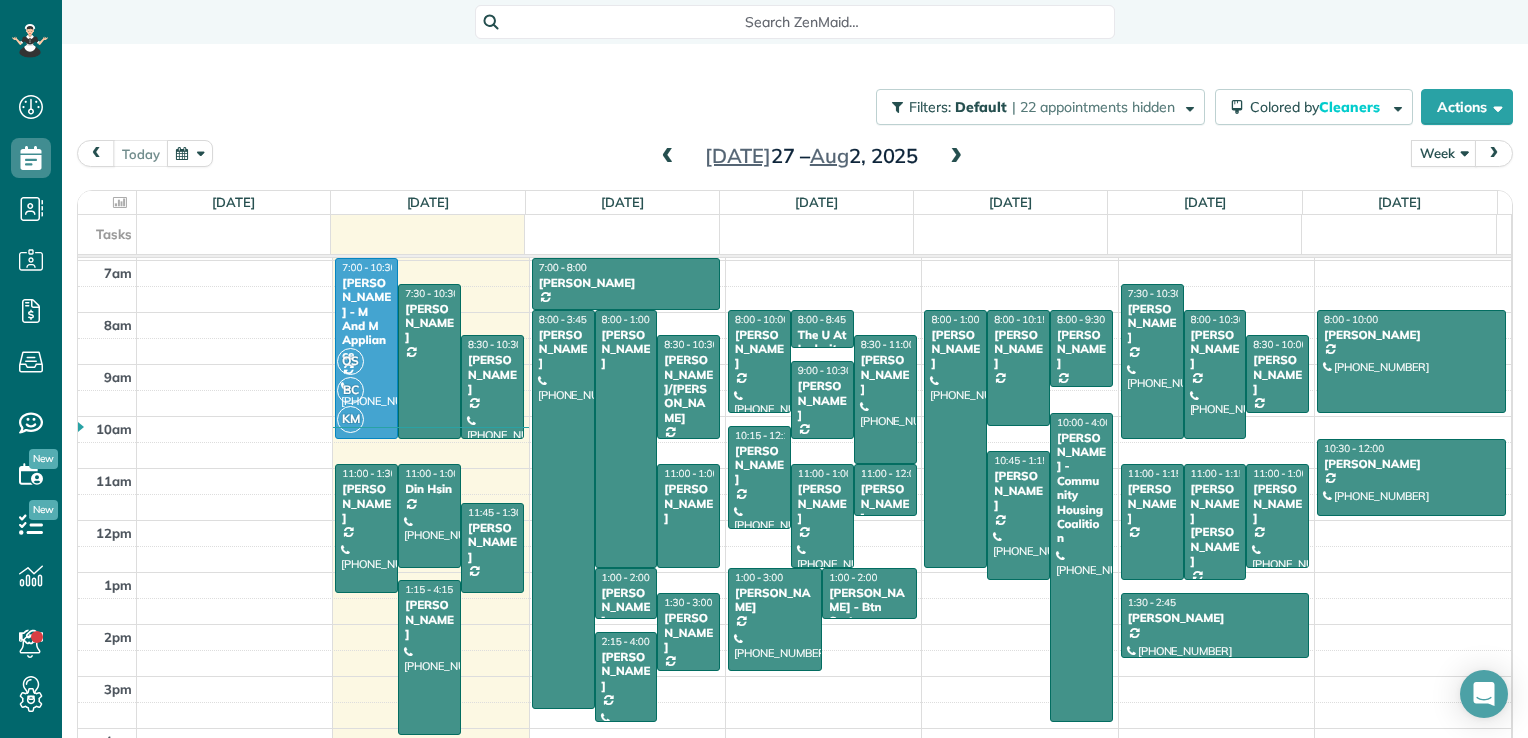 click at bounding box center (668, 157) 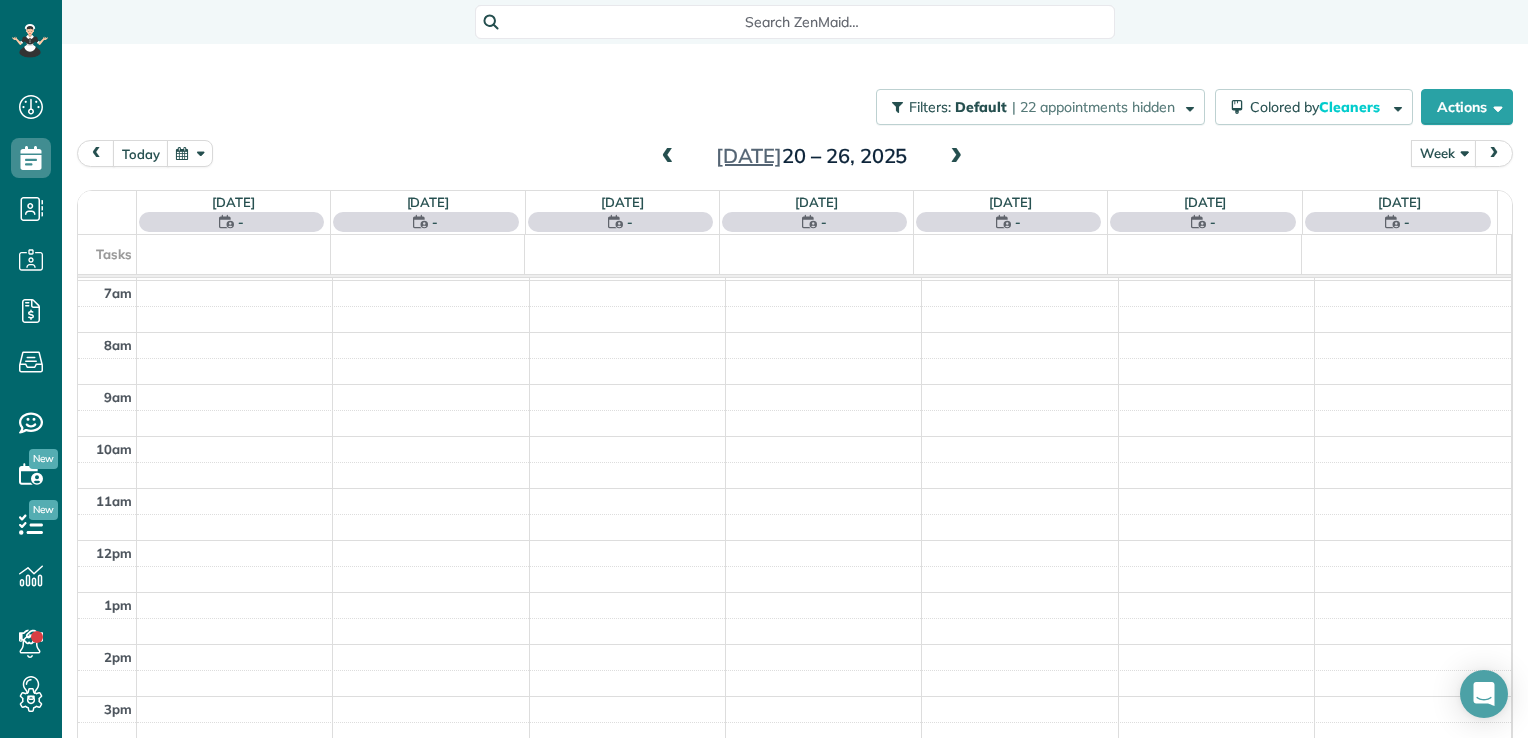 scroll, scrollTop: 362, scrollLeft: 0, axis: vertical 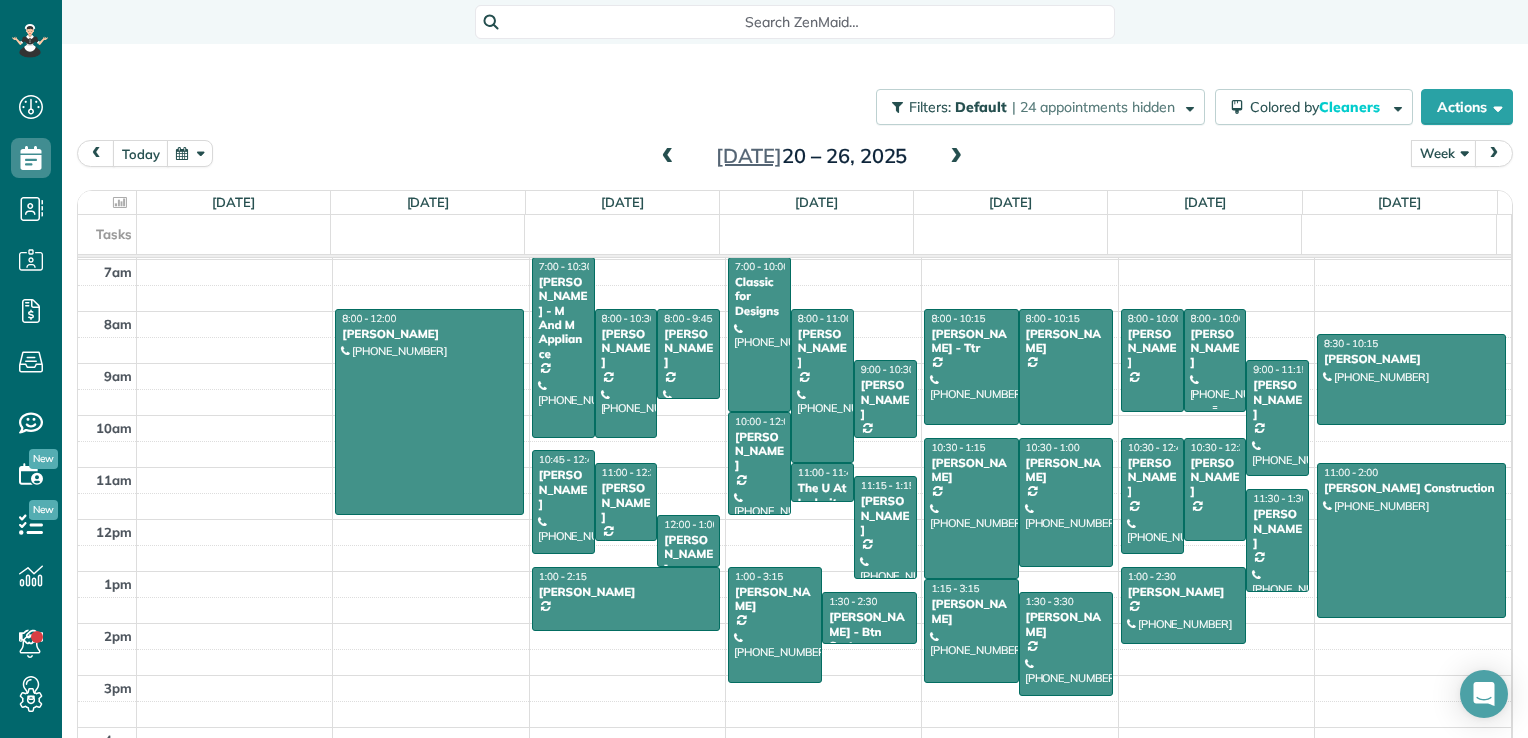 click on "[PERSON_NAME]" at bounding box center [1215, 348] 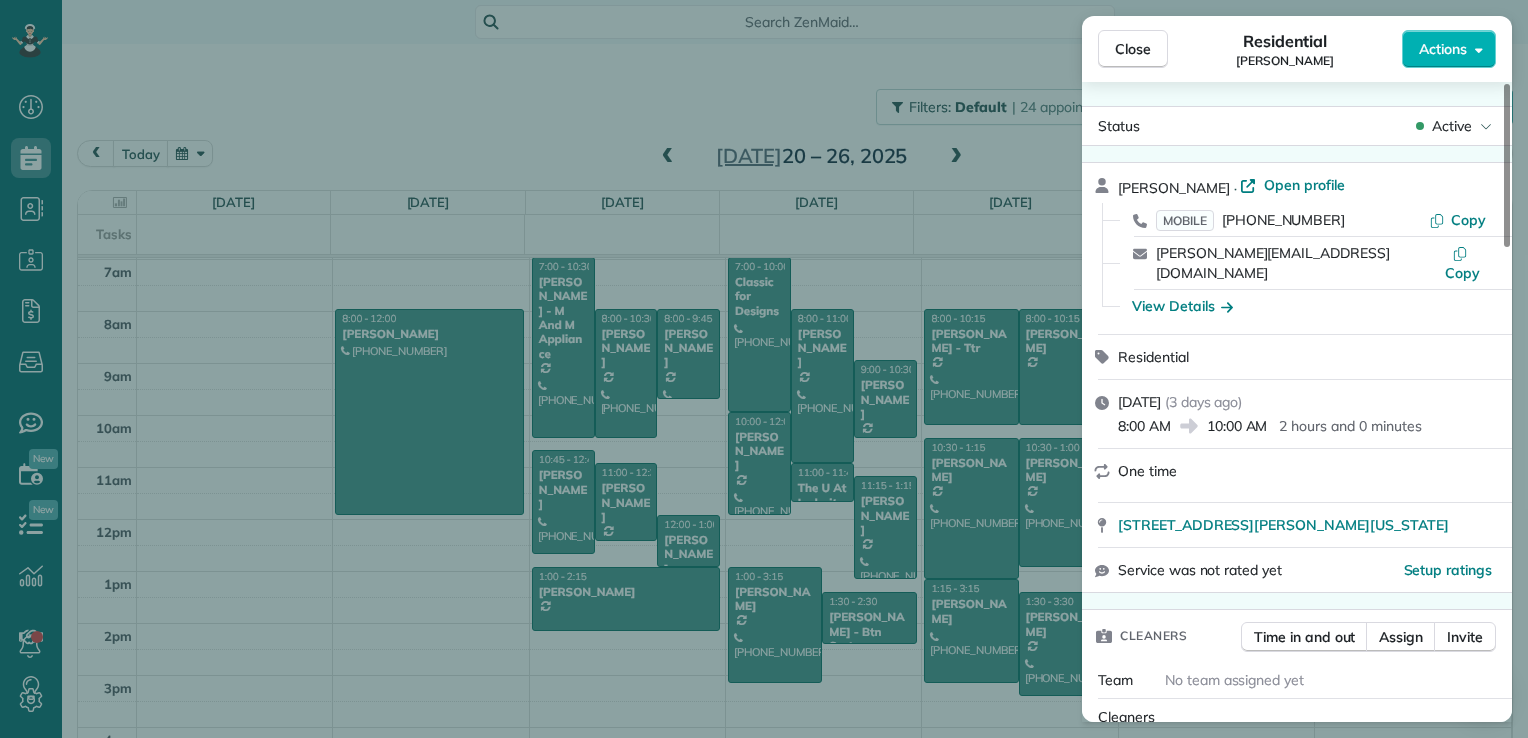 drag, startPoint x: 1114, startPoint y: 503, endPoint x: 1476, endPoint y: 534, distance: 363.32492 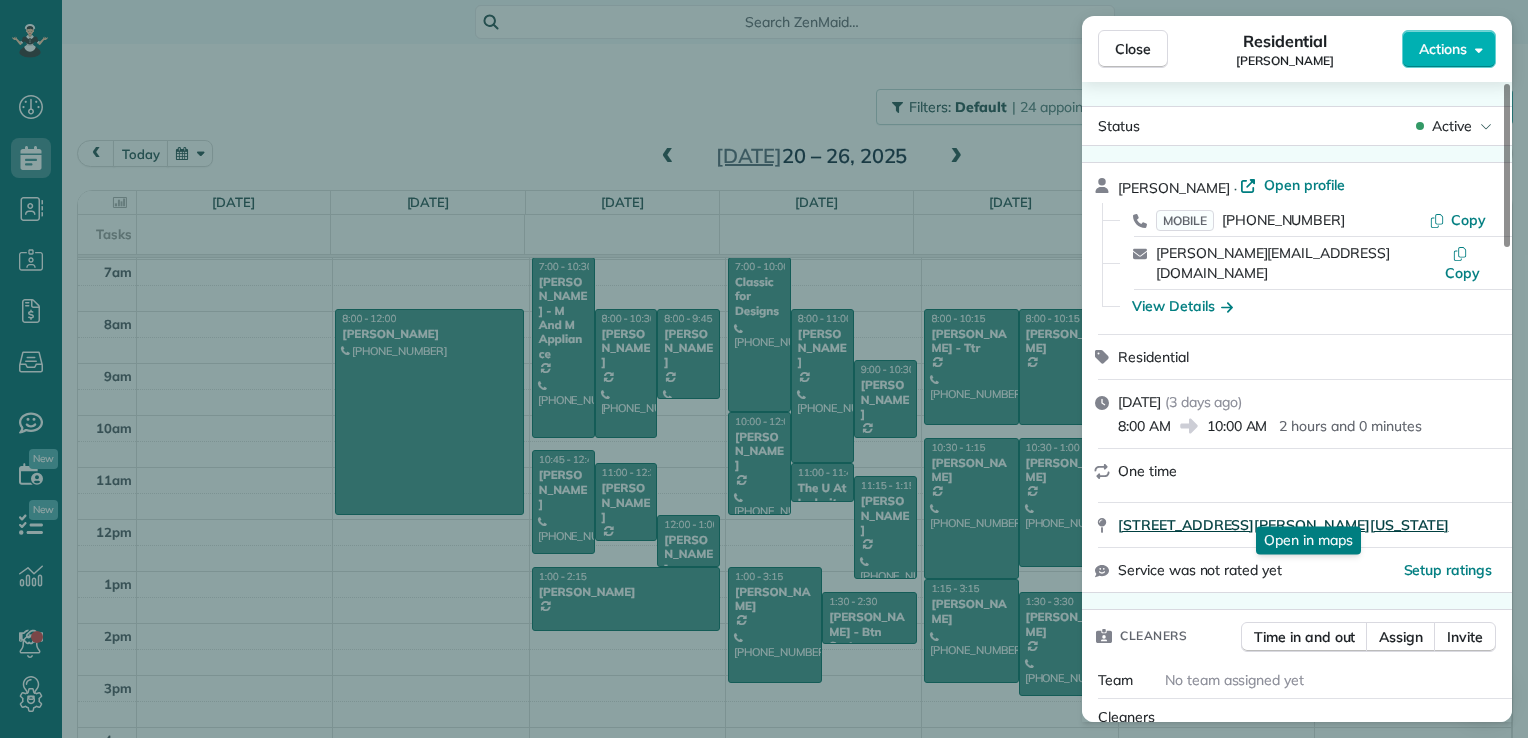 drag, startPoint x: 1112, startPoint y: 502, endPoint x: 1499, endPoint y: 516, distance: 387.25314 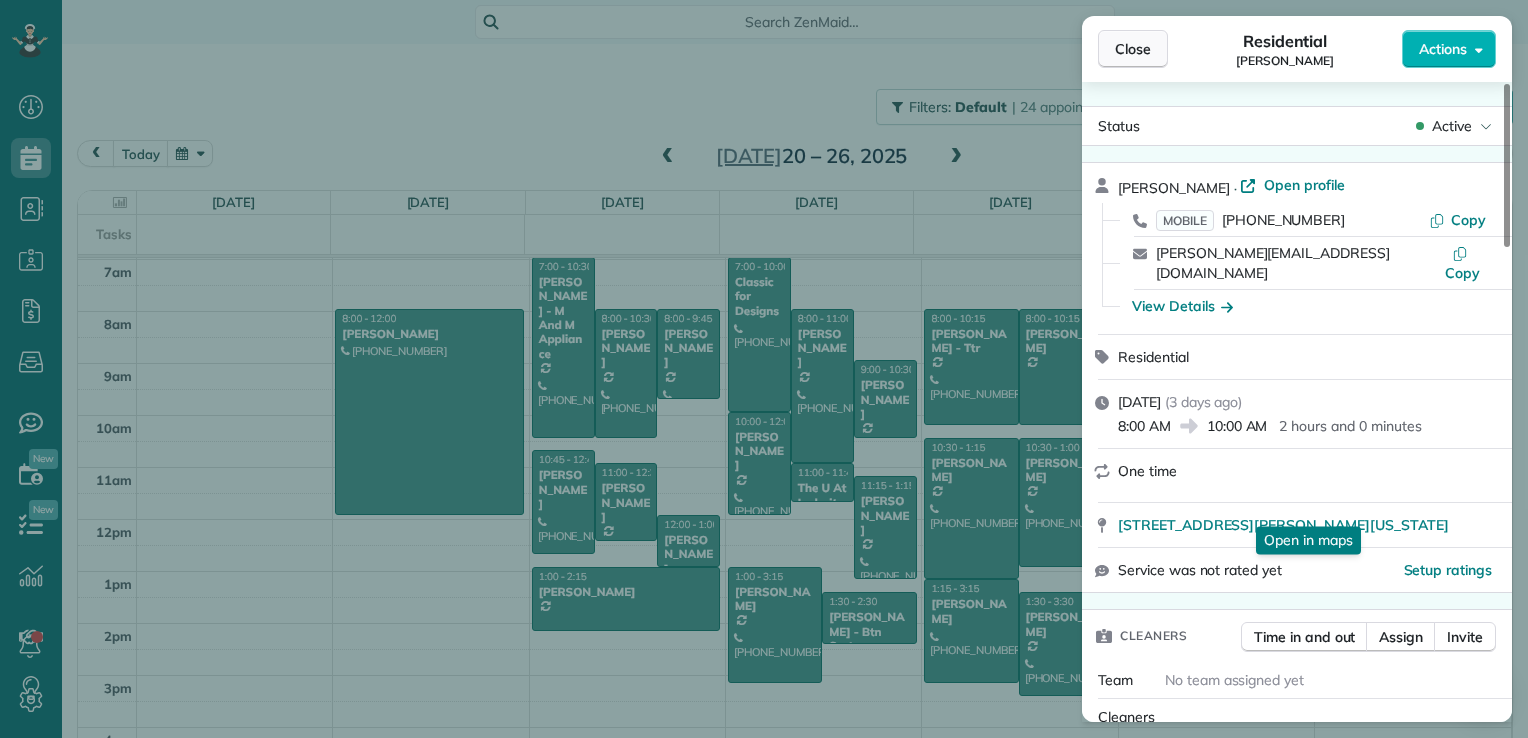 click on "Close" at bounding box center (1133, 49) 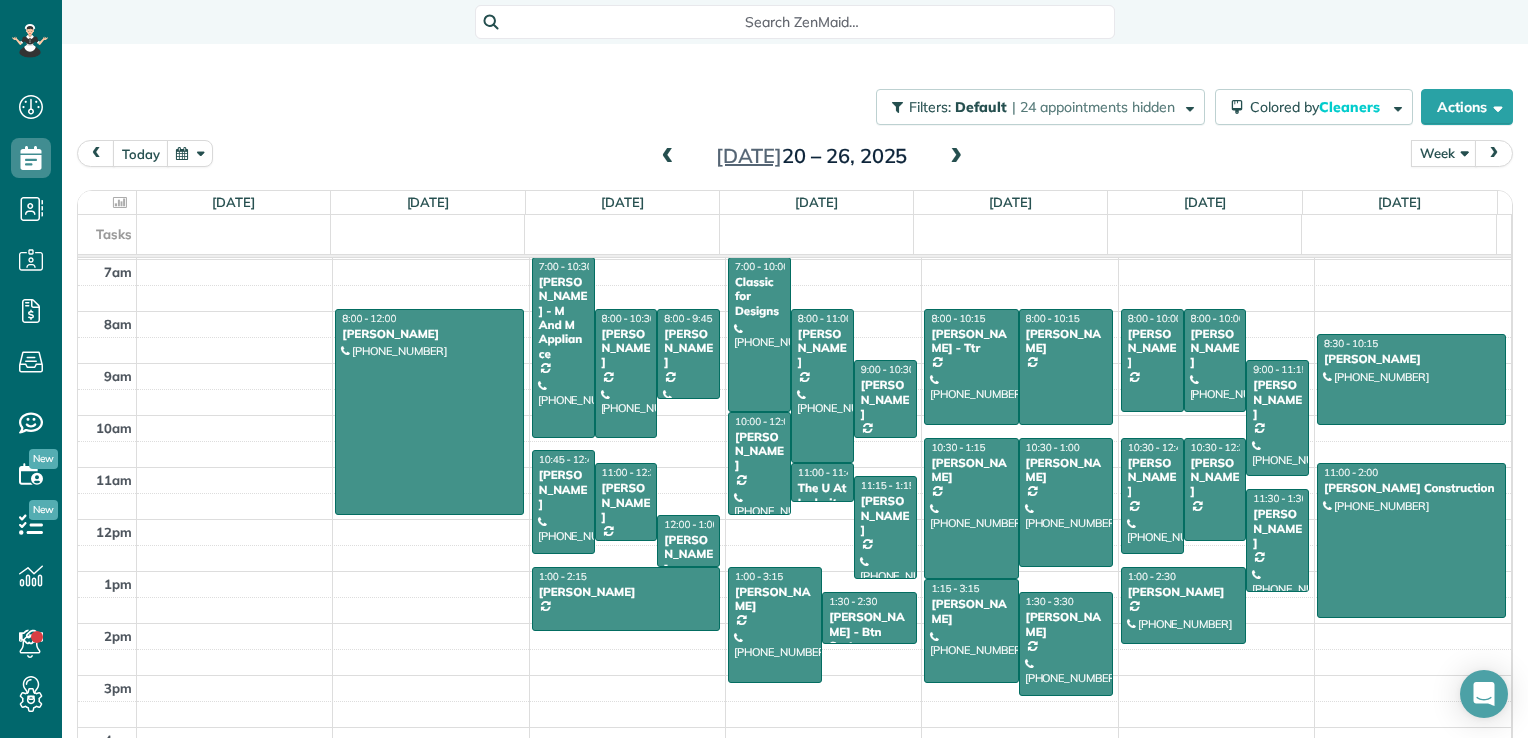 click at bounding box center (190, 153) 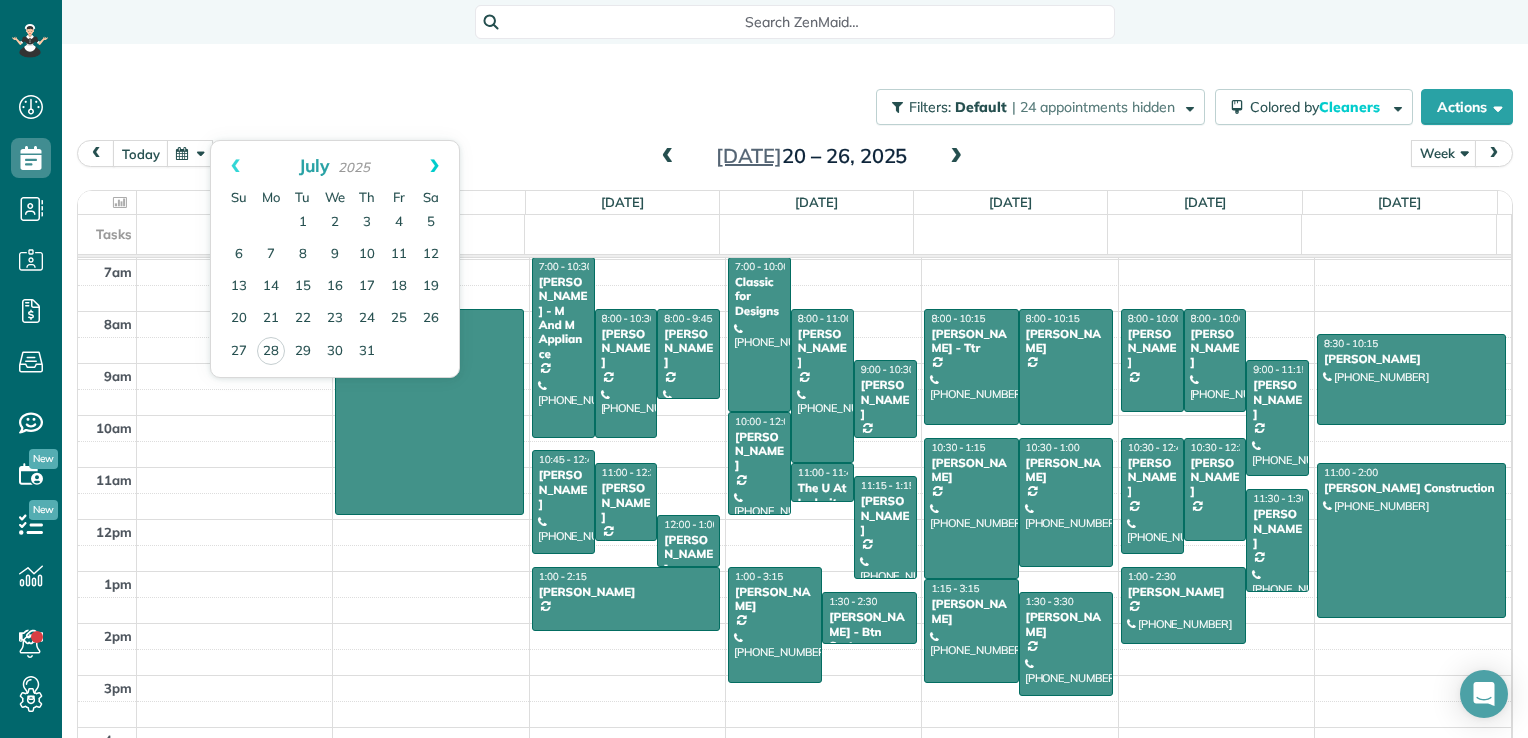 click on "Next" at bounding box center (434, 166) 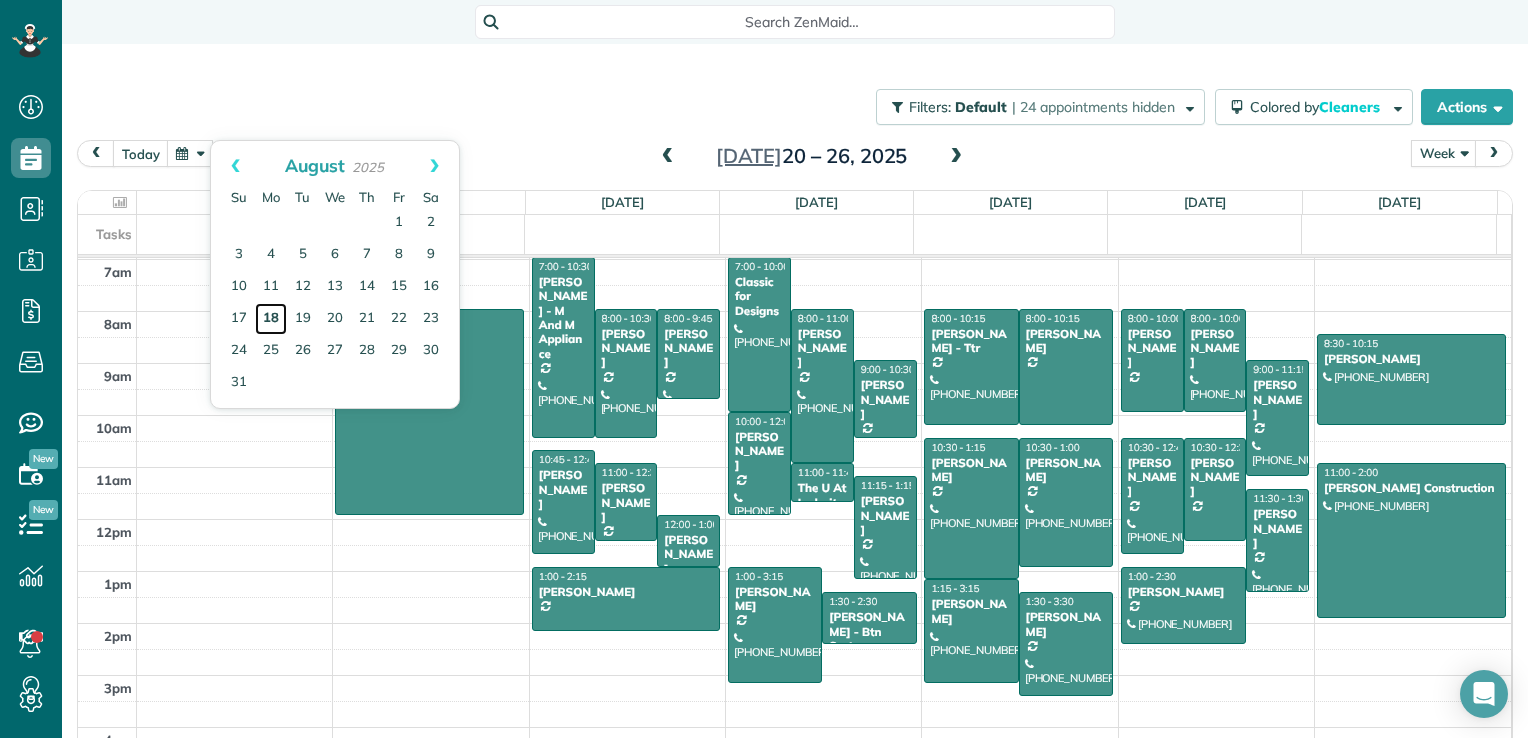 click on "18" at bounding box center [271, 319] 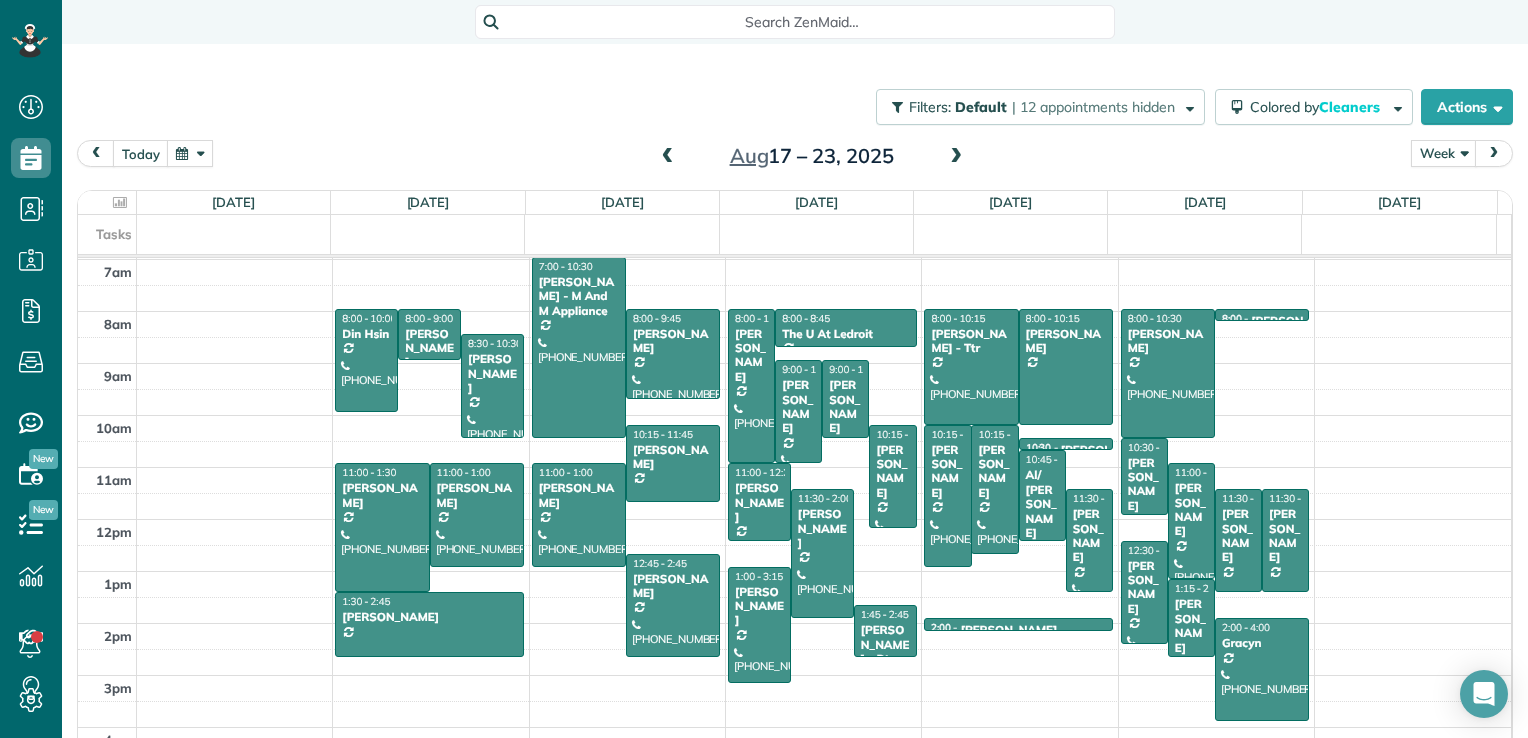 drag, startPoint x: 664, startPoint y: 159, endPoint x: 649, endPoint y: 166, distance: 16.552946 